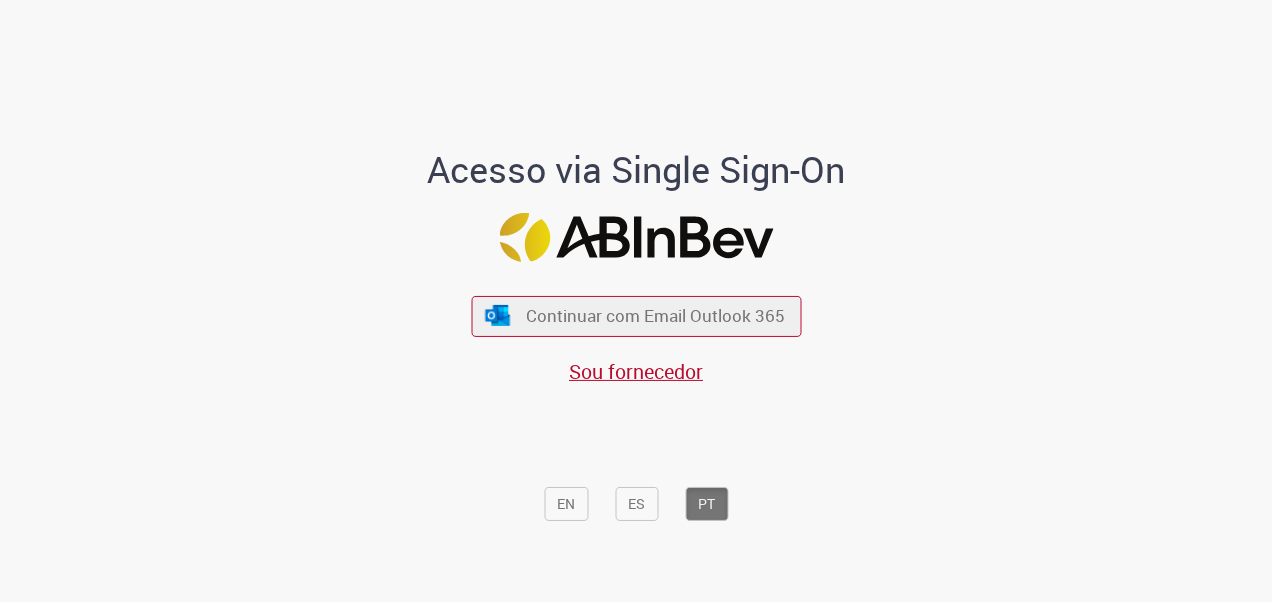 scroll, scrollTop: 0, scrollLeft: 0, axis: both 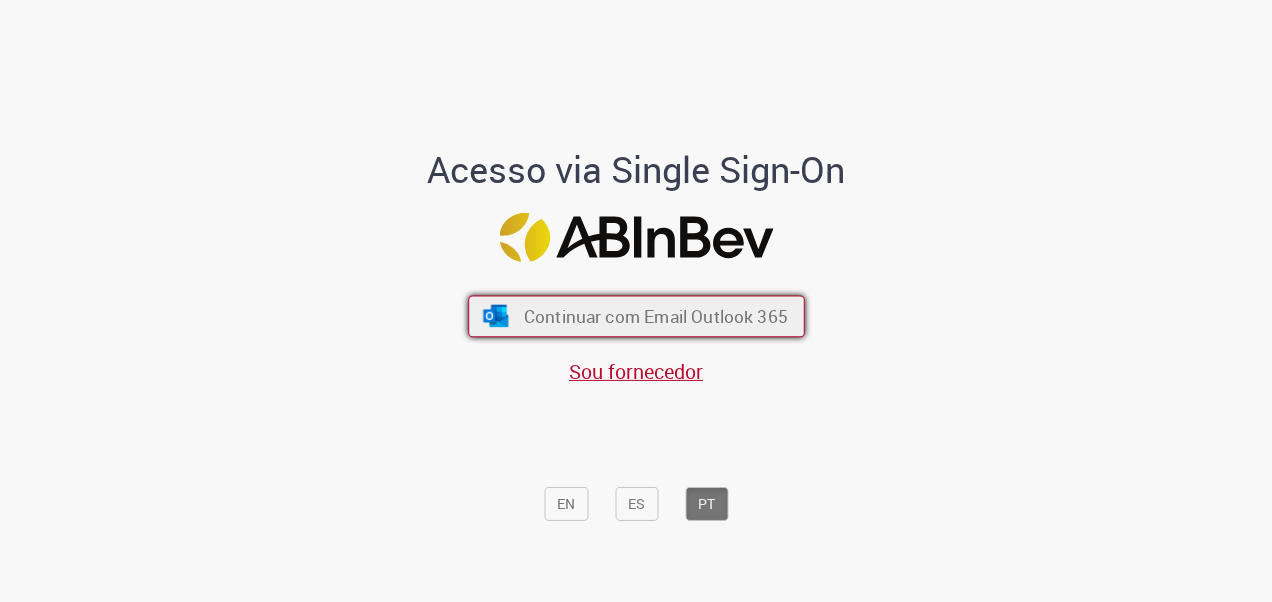 drag, startPoint x: 700, startPoint y: 362, endPoint x: 715, endPoint y: 334, distance: 31.764761 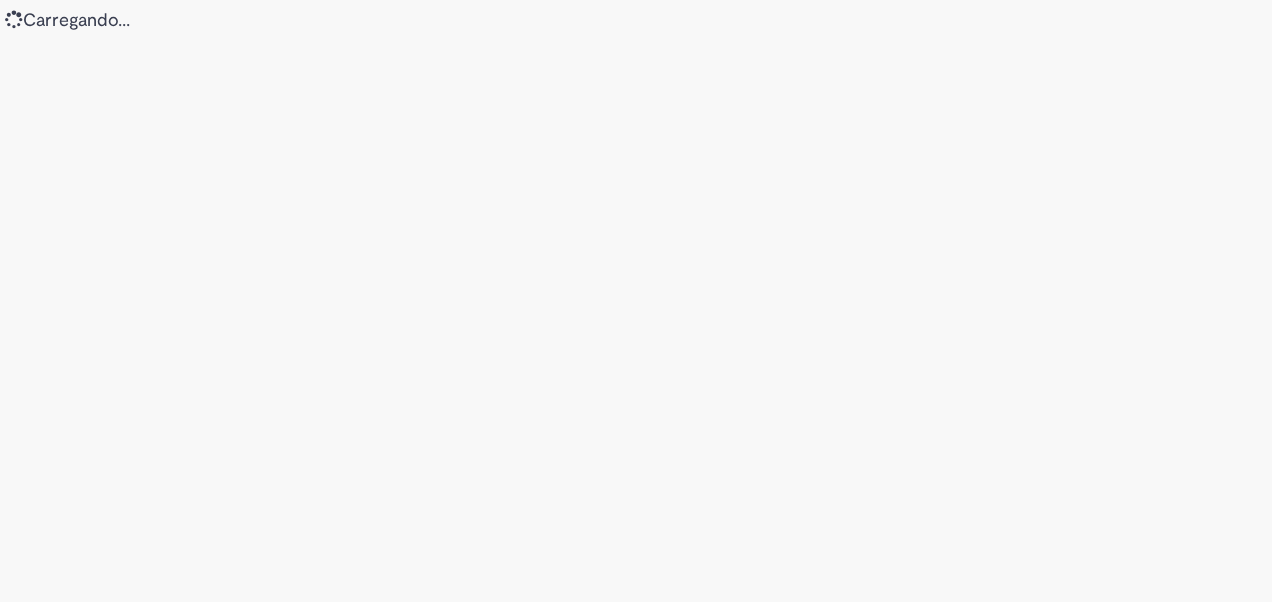 scroll, scrollTop: 0, scrollLeft: 0, axis: both 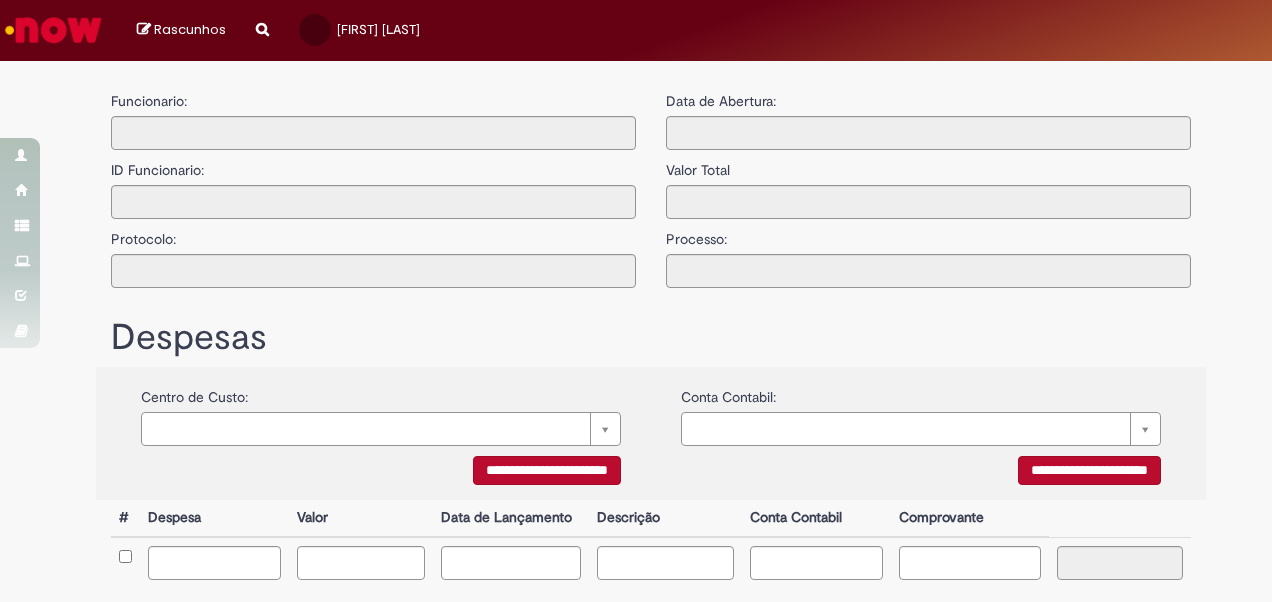 type on "**********" 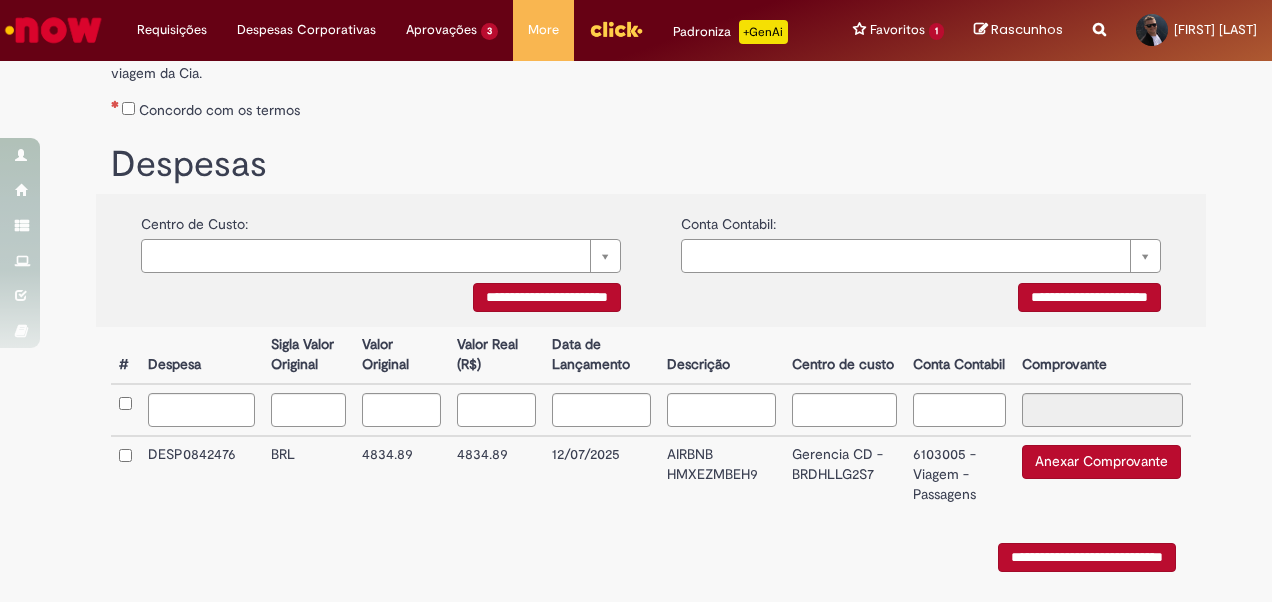 scroll, scrollTop: 384, scrollLeft: 0, axis: vertical 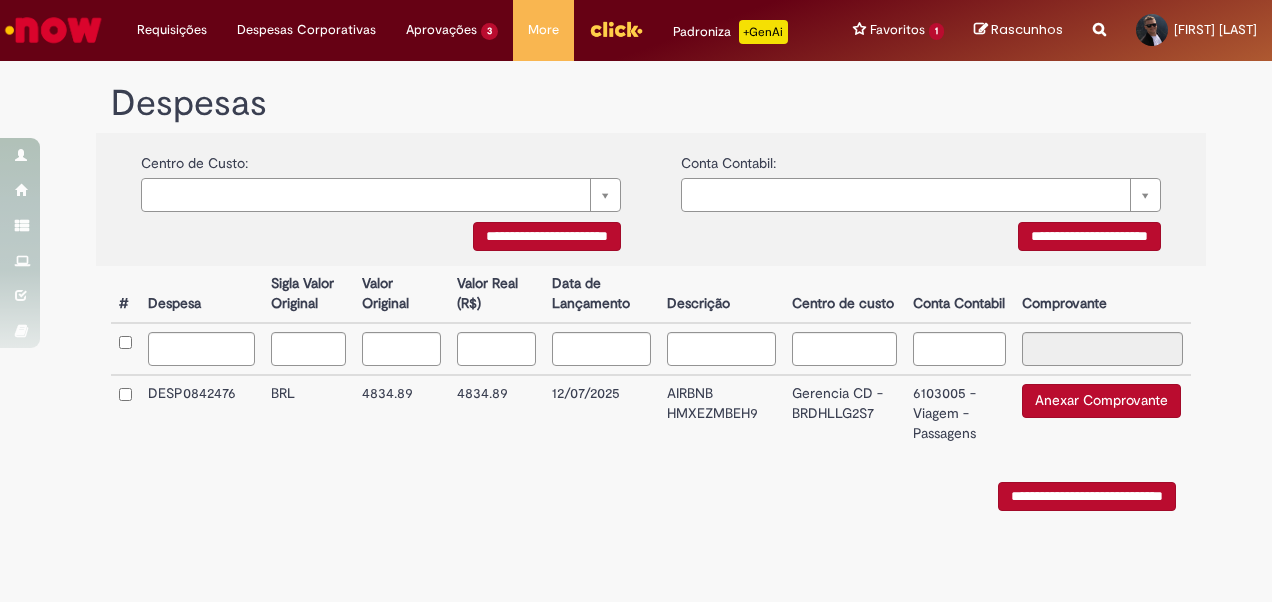 click on "6103005 - Viagem - Passagens" at bounding box center [960, 413] 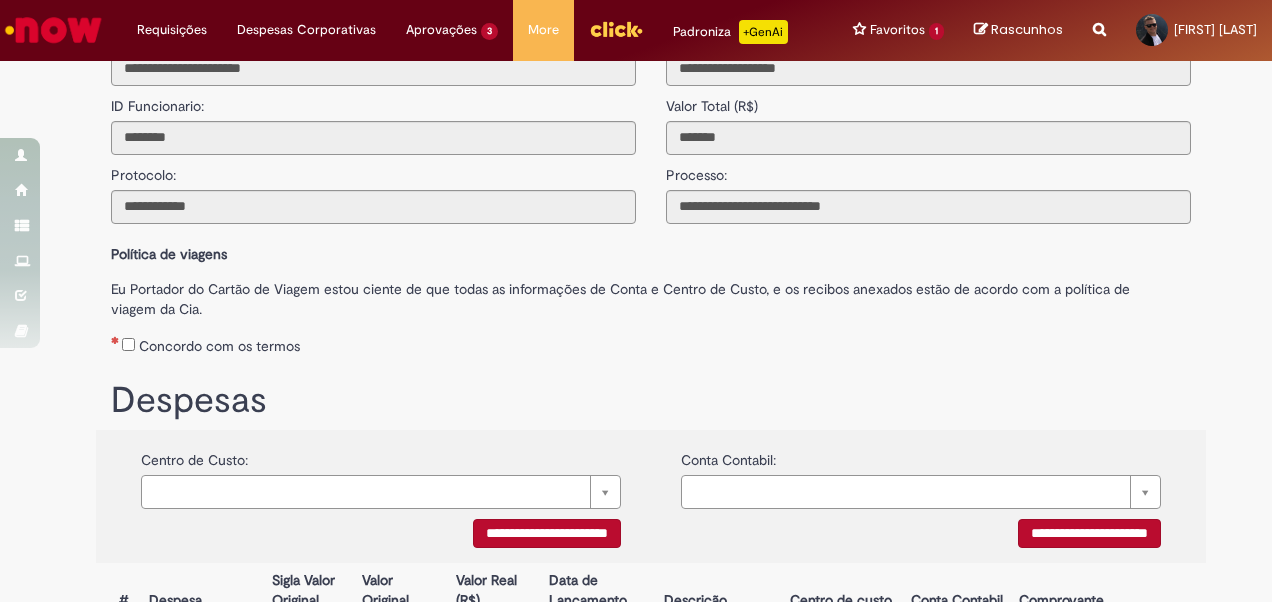 scroll, scrollTop: 0, scrollLeft: 0, axis: both 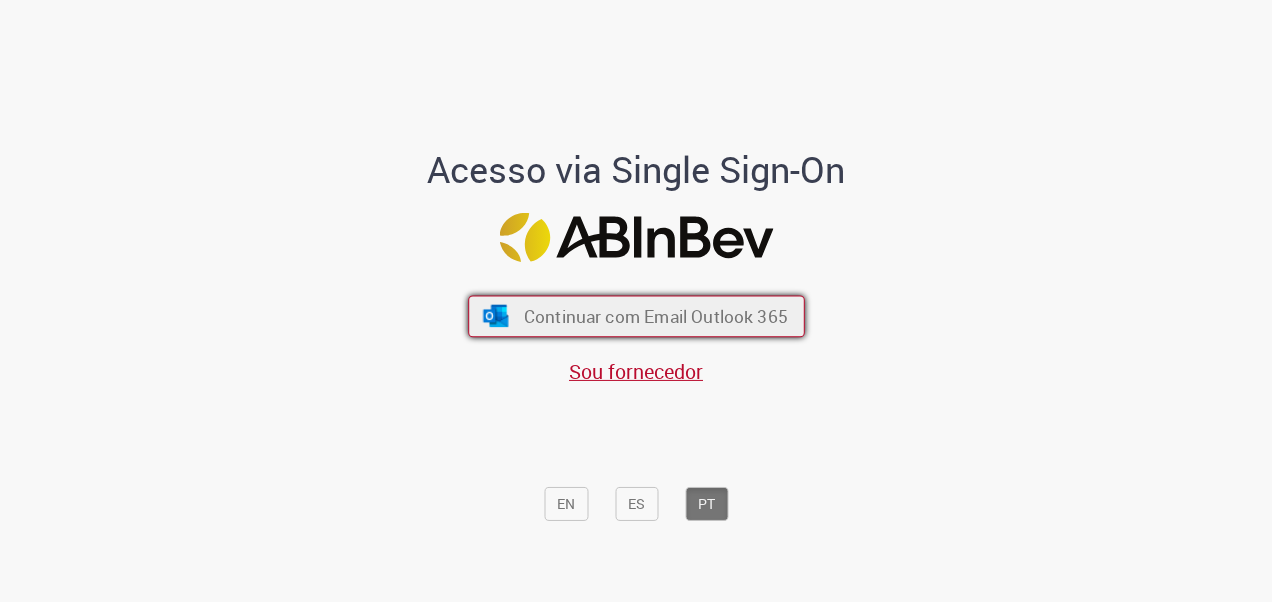click on "Continuar com Email Outlook 365" at bounding box center [636, 316] 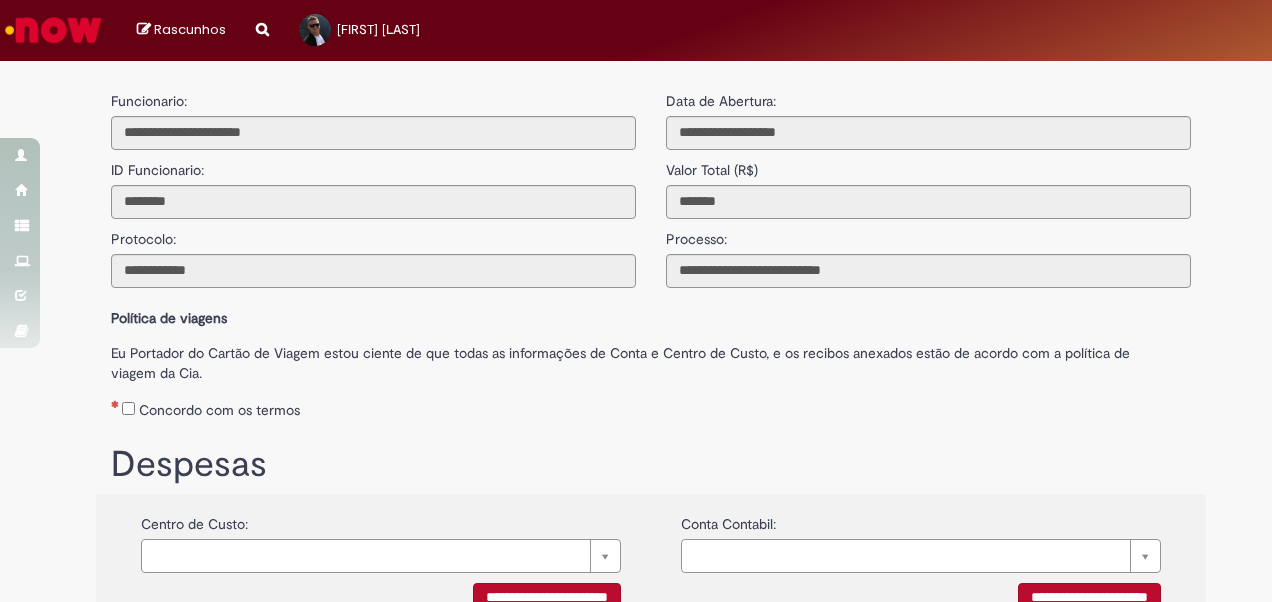 scroll, scrollTop: 0, scrollLeft: 0, axis: both 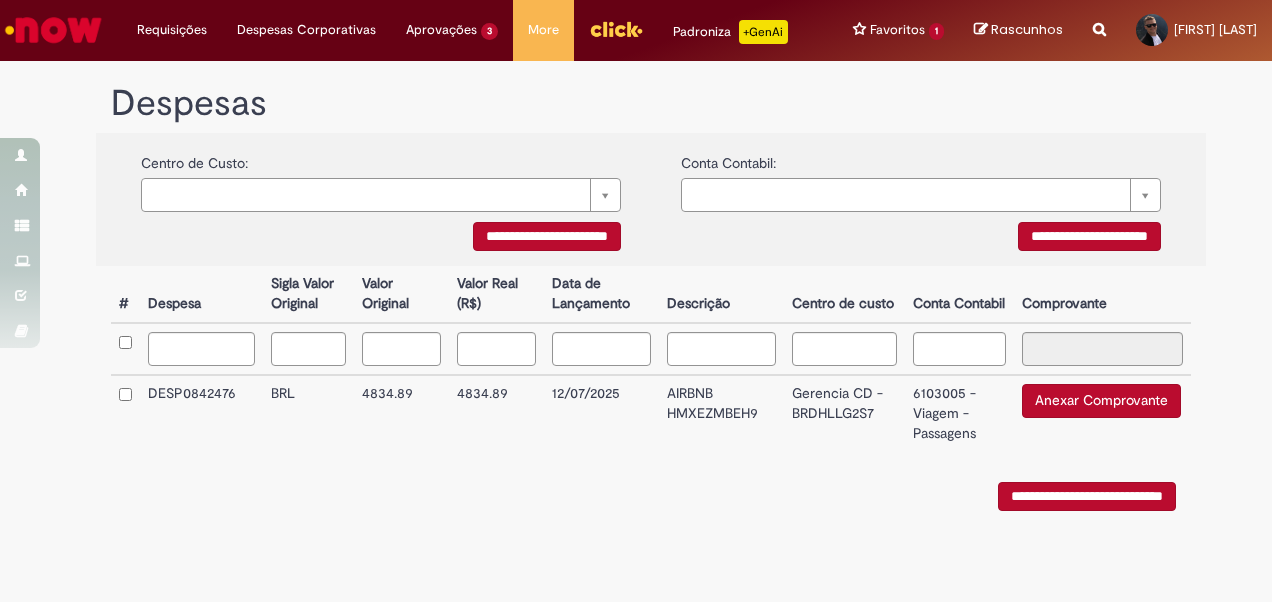 drag, startPoint x: 574, startPoint y: 478, endPoint x: 469, endPoint y: 93, distance: 399.0614 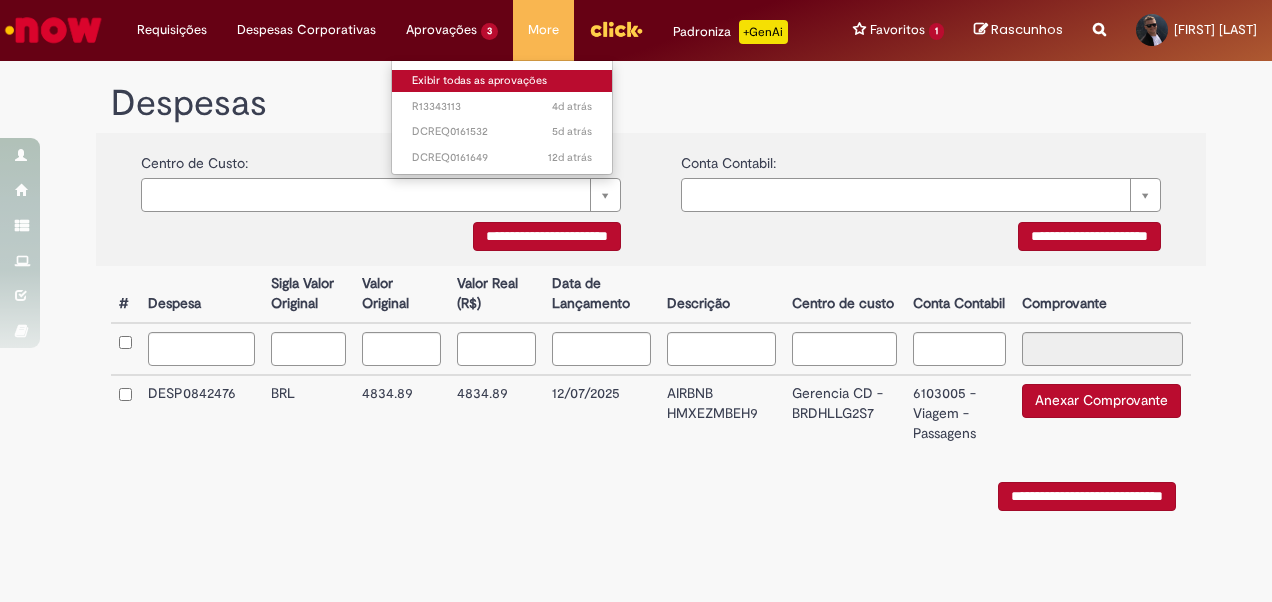 click on "Exibir todas as aprovações" at bounding box center (502, 79) 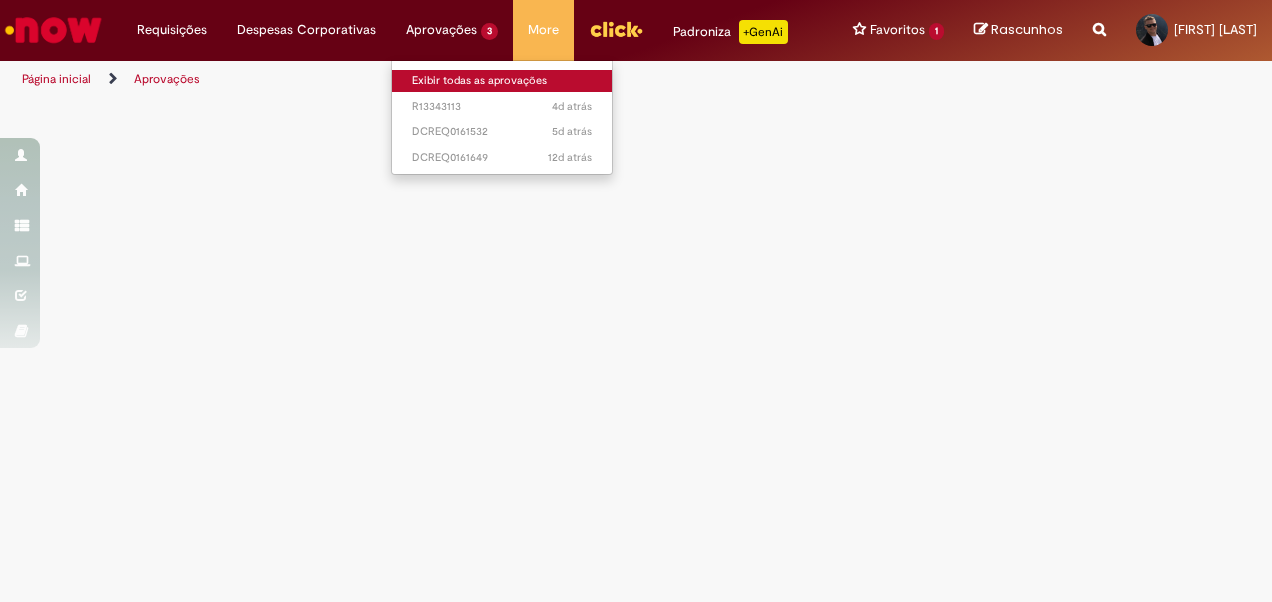 scroll, scrollTop: 0, scrollLeft: 0, axis: both 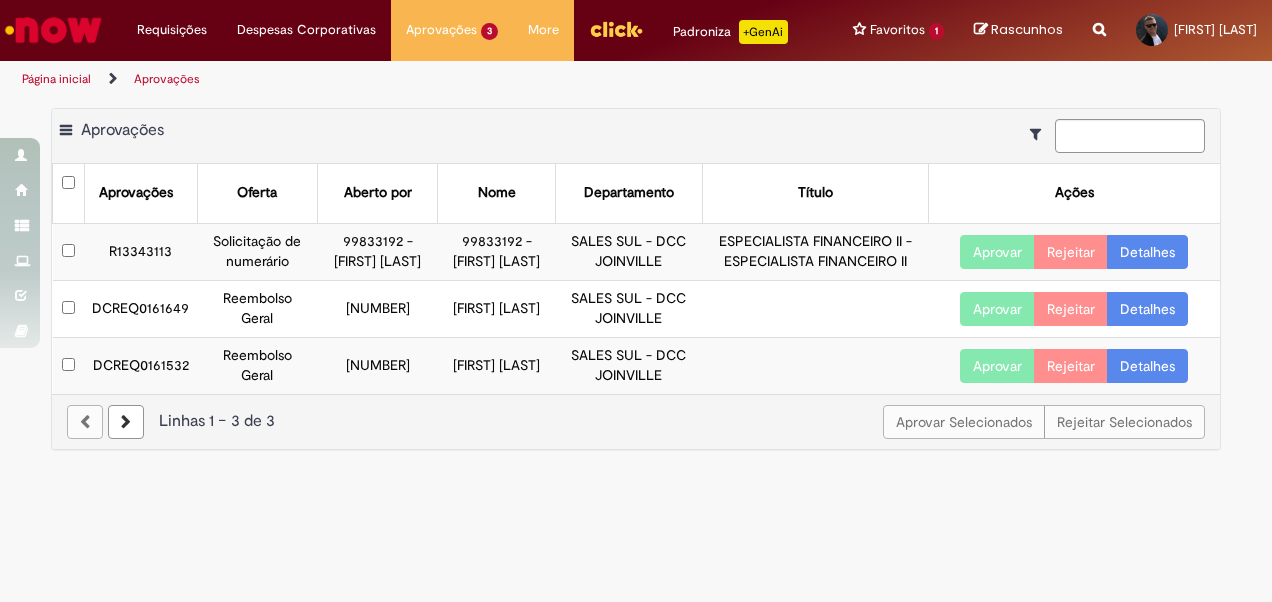 click on "Detalhes" at bounding box center [1147, 252] 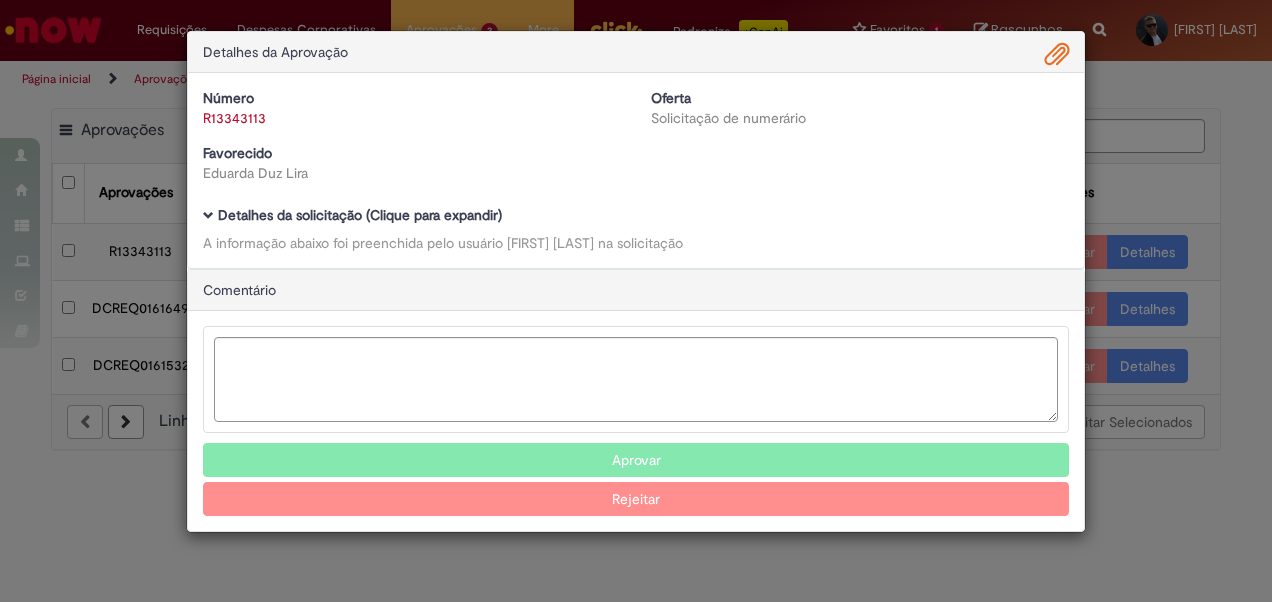 click on "Detalhes da solicitação (Clique para expandir)" at bounding box center (360, 215) 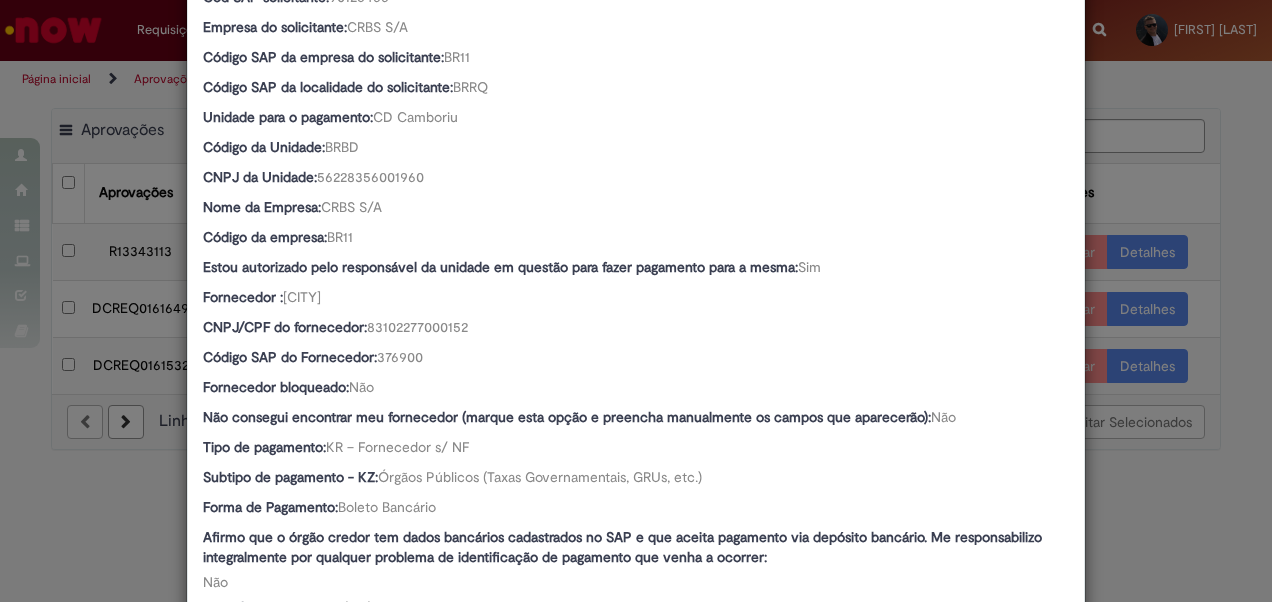 scroll, scrollTop: 700, scrollLeft: 0, axis: vertical 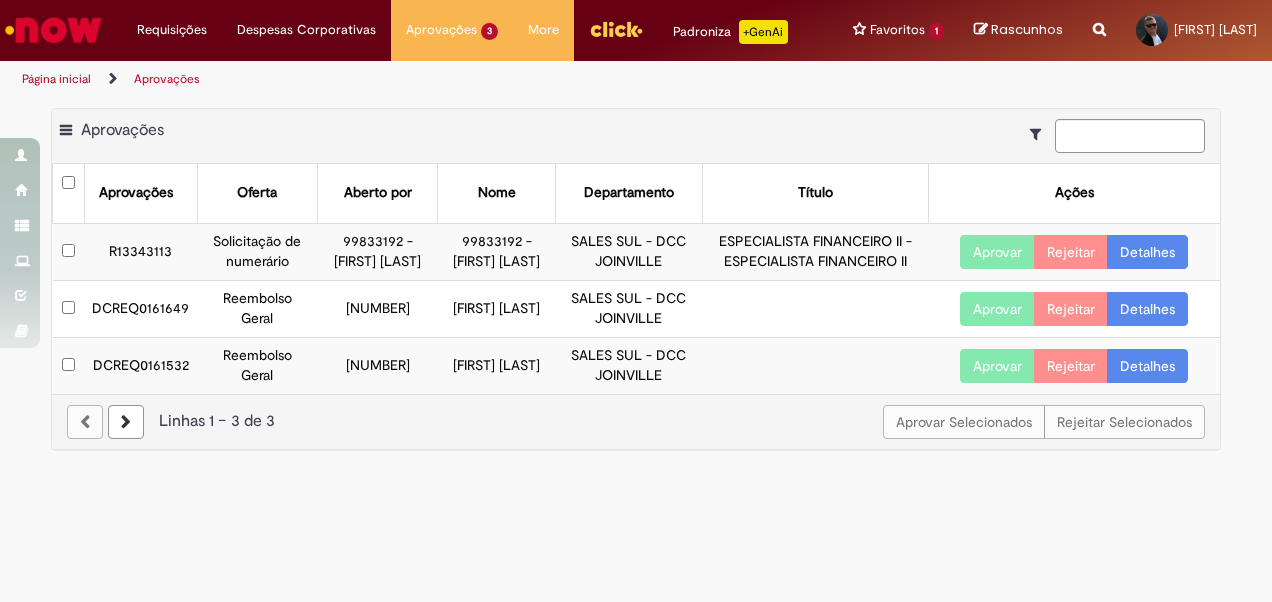 click on "Detalhes" at bounding box center (1147, 309) 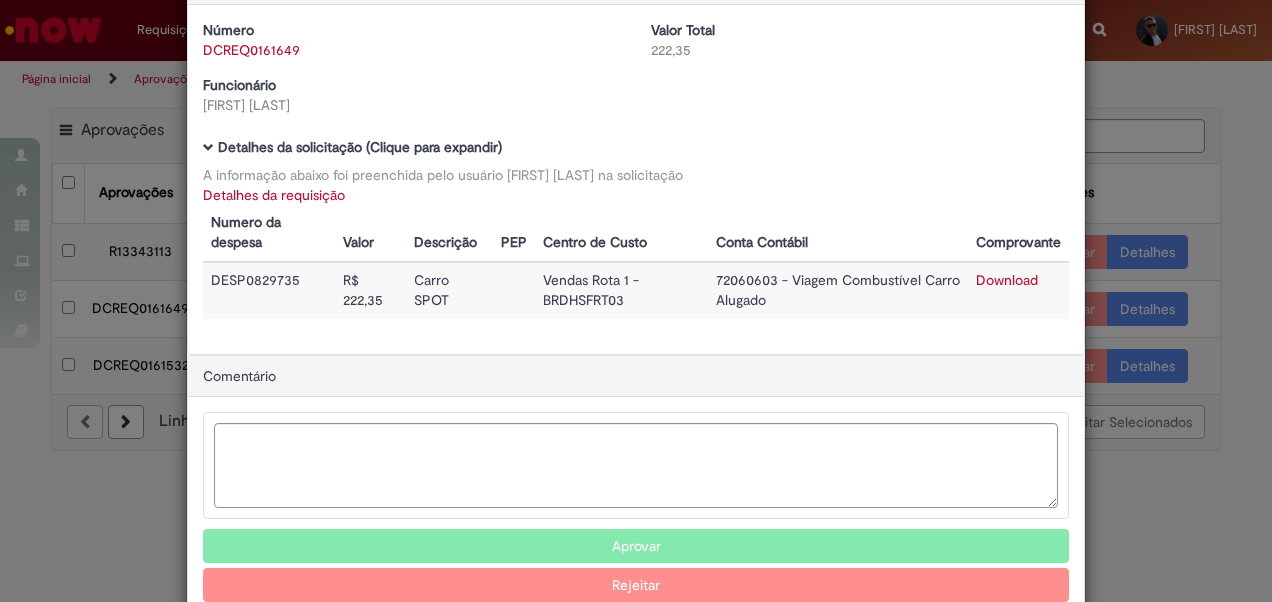 scroll, scrollTop: 100, scrollLeft: 0, axis: vertical 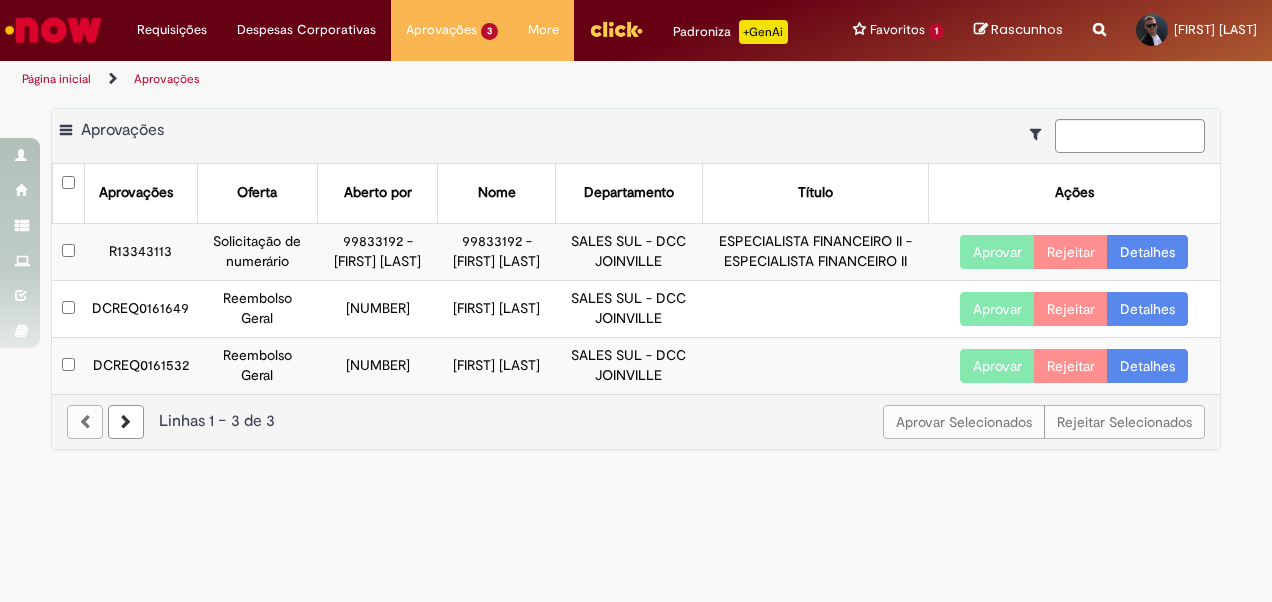 click on "Aprovar" at bounding box center (997, 309) 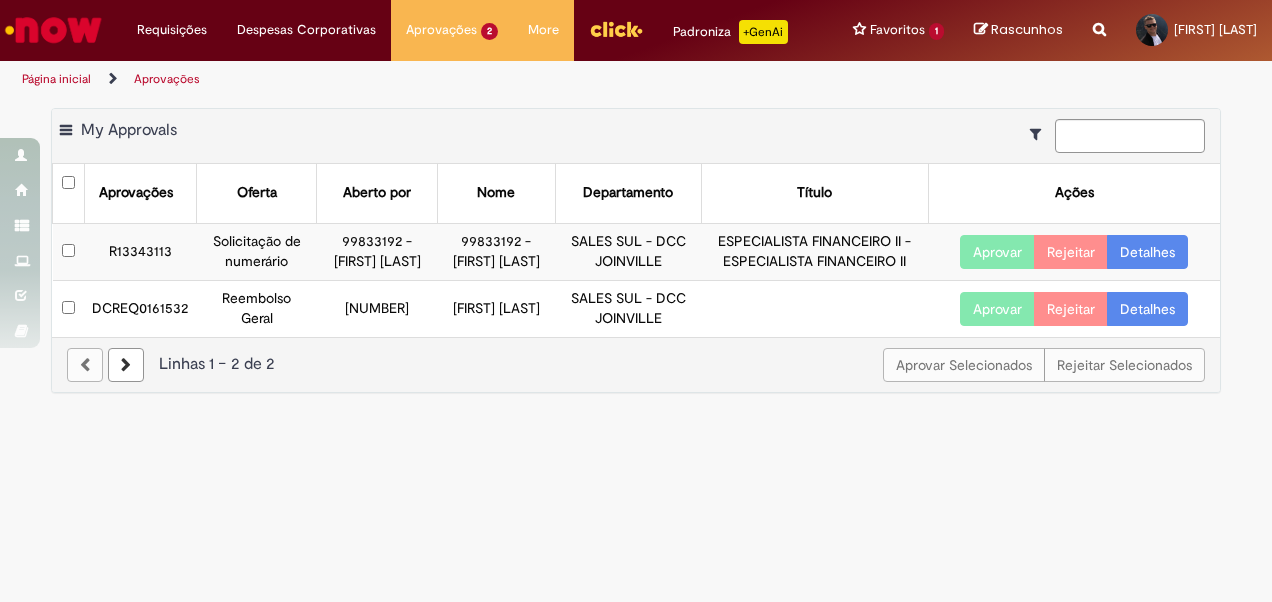 click on "Detalhes" at bounding box center (1147, 309) 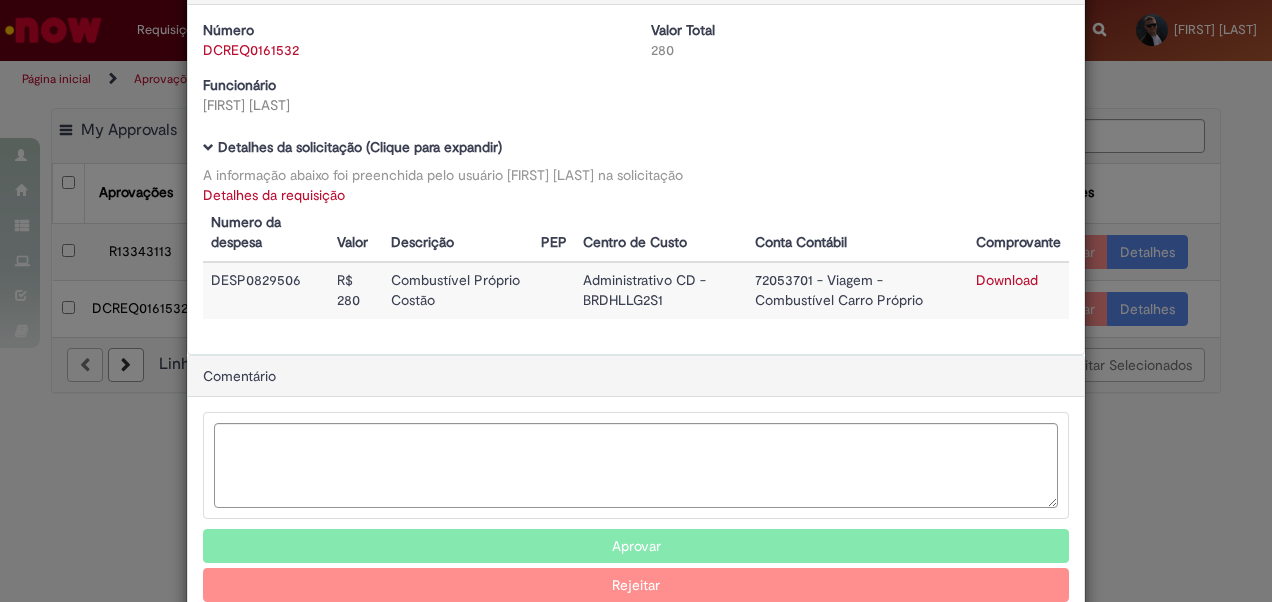 scroll, scrollTop: 100, scrollLeft: 0, axis: vertical 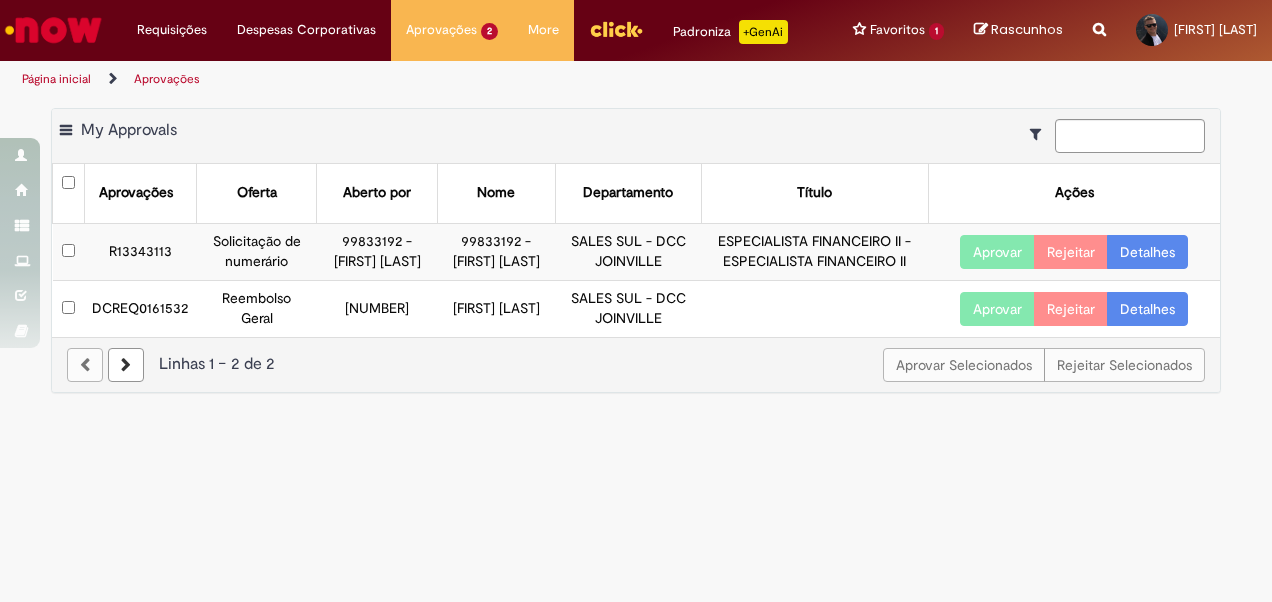 click on "Aprovar" at bounding box center [997, 309] 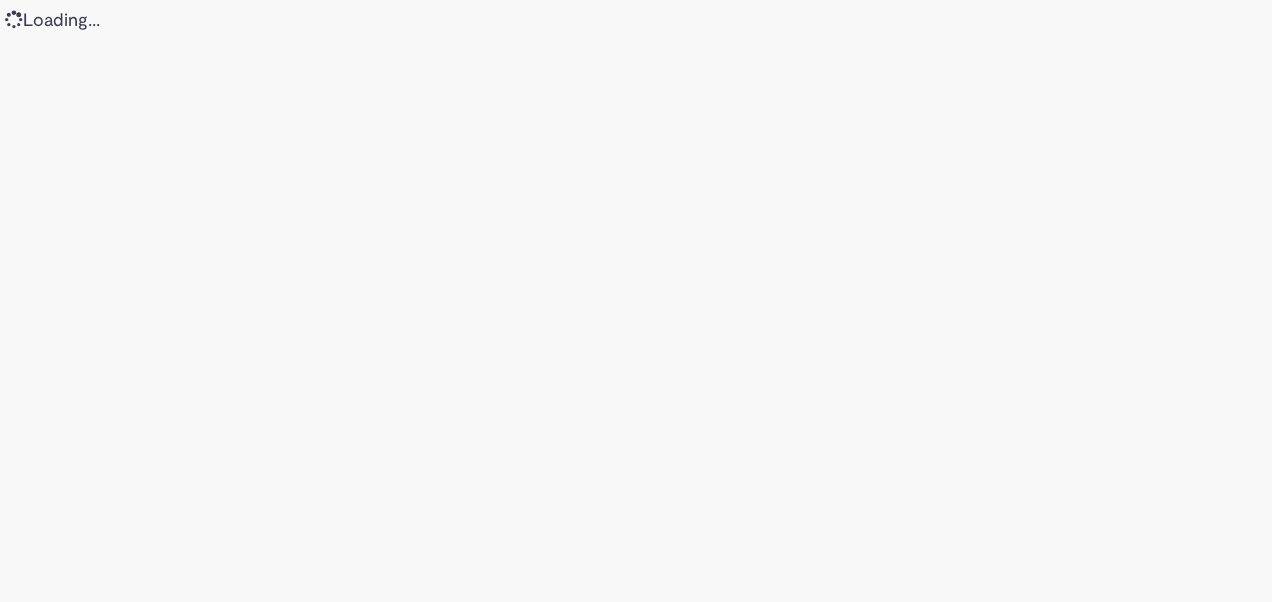 scroll, scrollTop: 0, scrollLeft: 0, axis: both 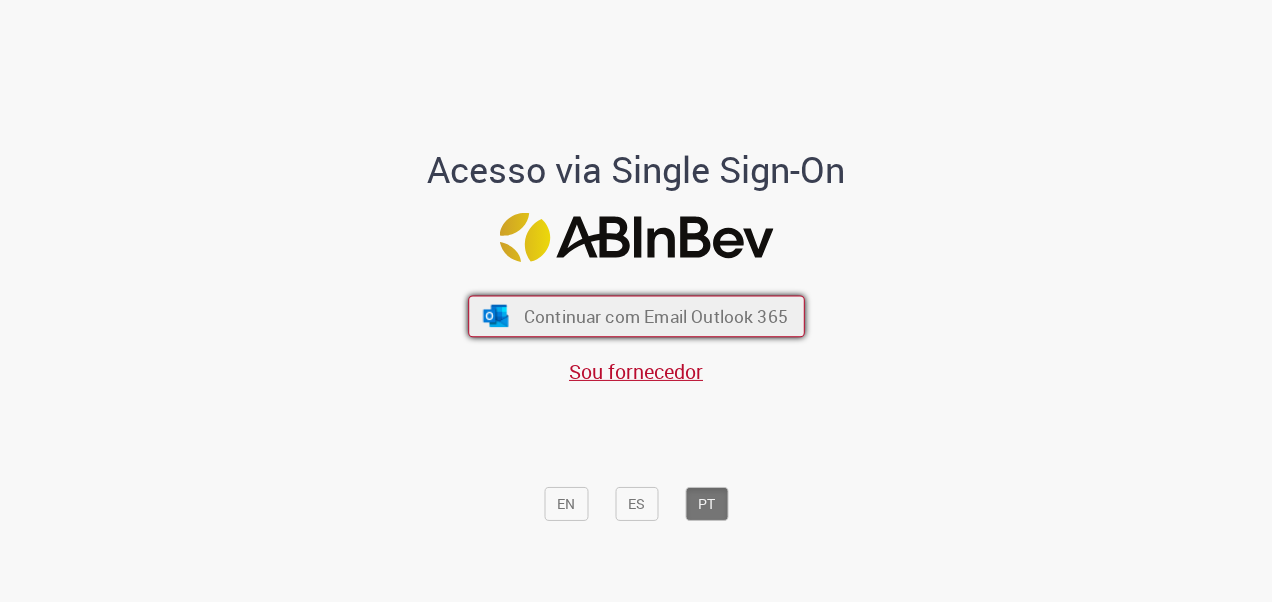 click on "Continuar com Email Outlook 365" at bounding box center (636, 316) 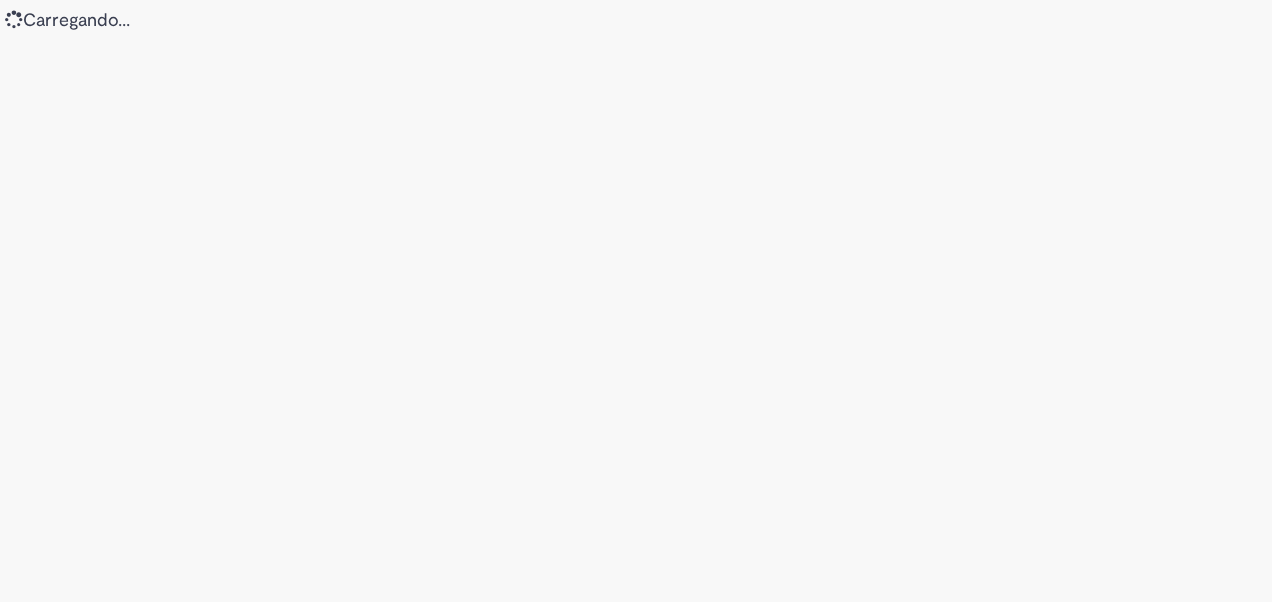 scroll, scrollTop: 0, scrollLeft: 0, axis: both 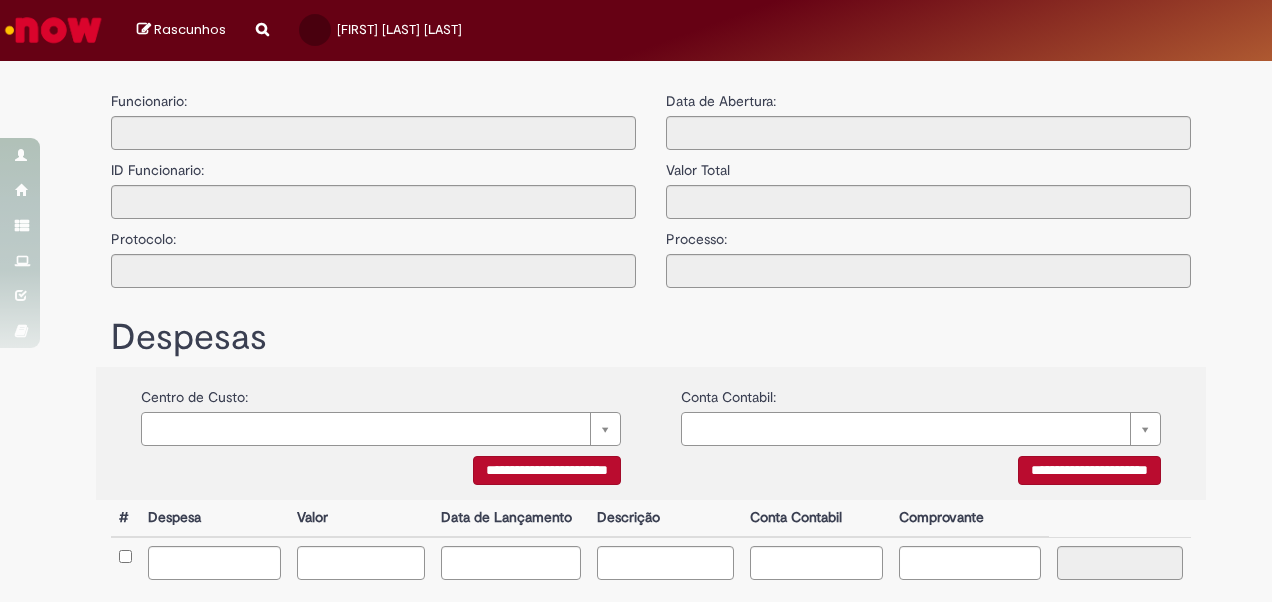 type on "**********" 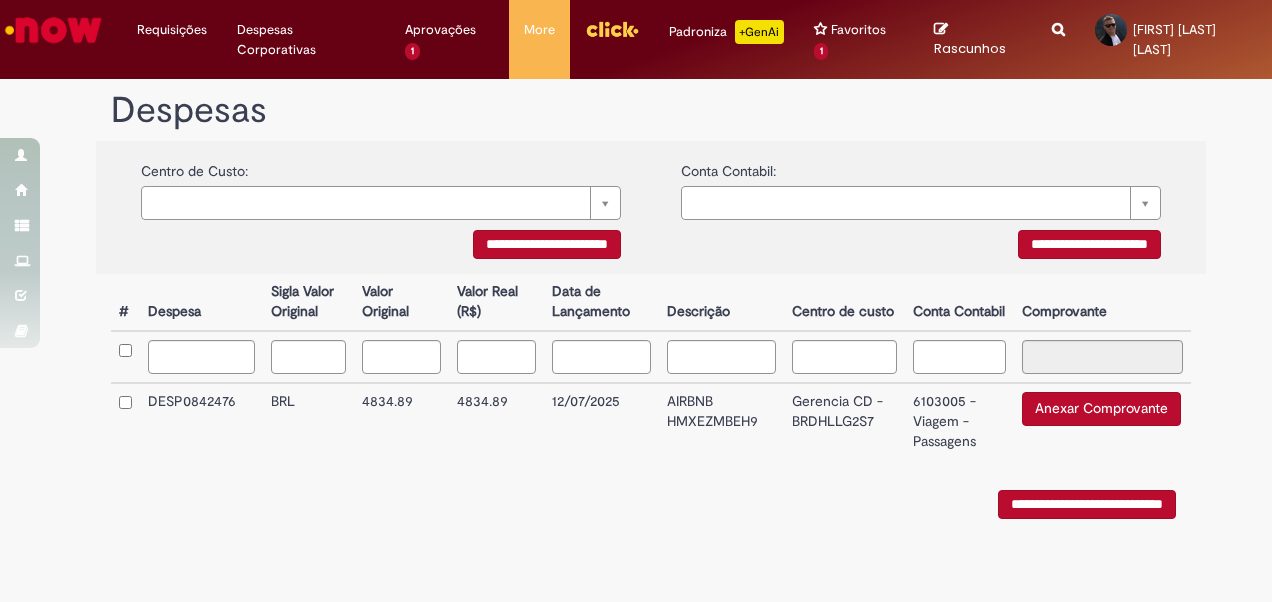 scroll, scrollTop: 384, scrollLeft: 0, axis: vertical 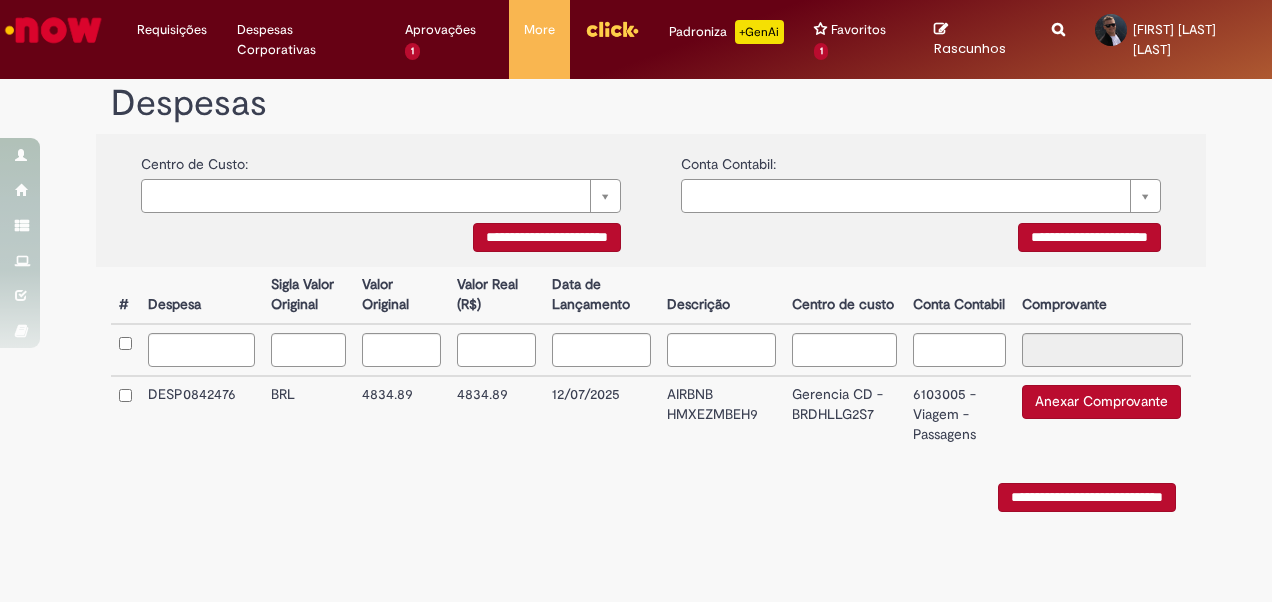 click on "Anexar Comprovante" at bounding box center (1101, 402) 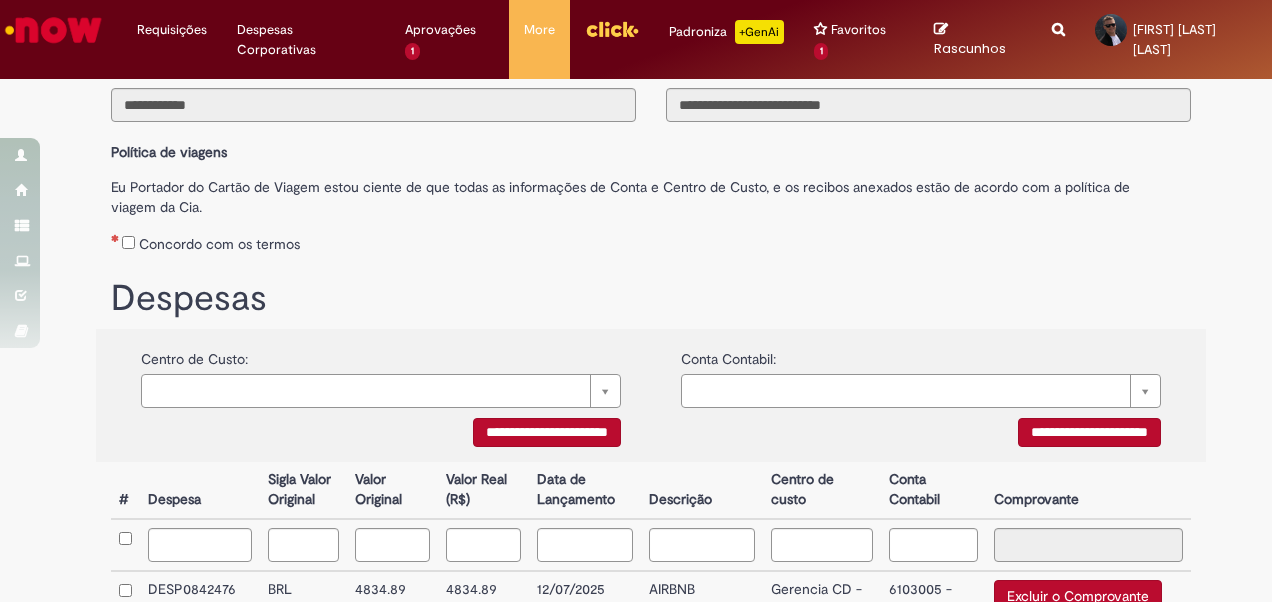 scroll, scrollTop: 284, scrollLeft: 0, axis: vertical 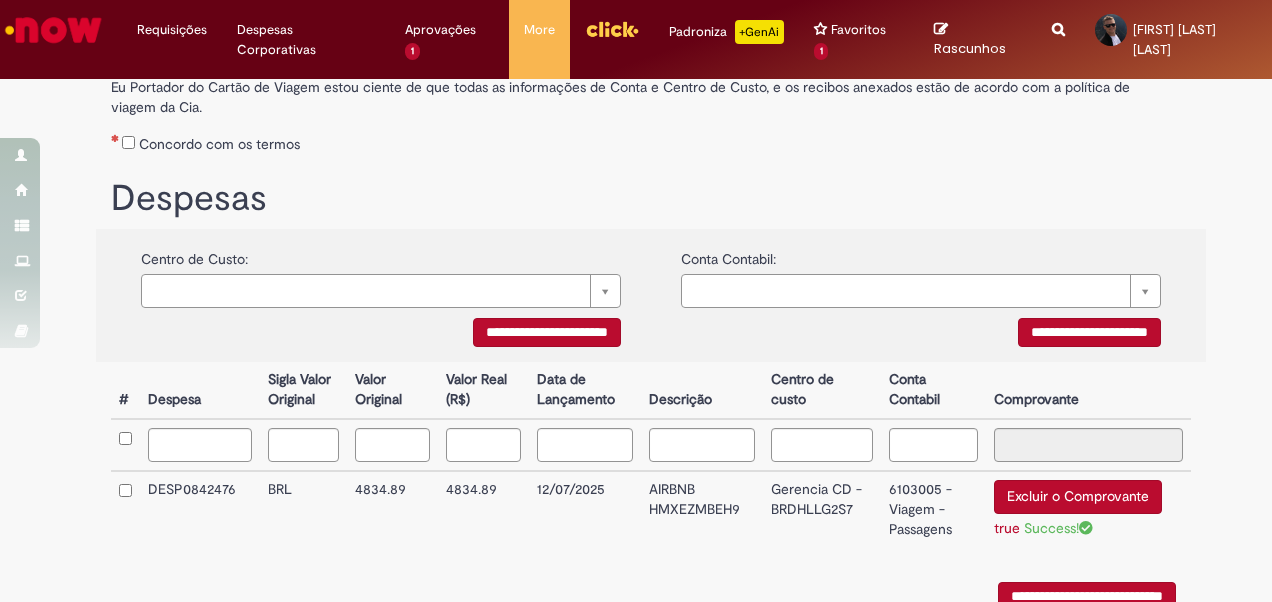 click on "12/07/2025" at bounding box center (585, 511) 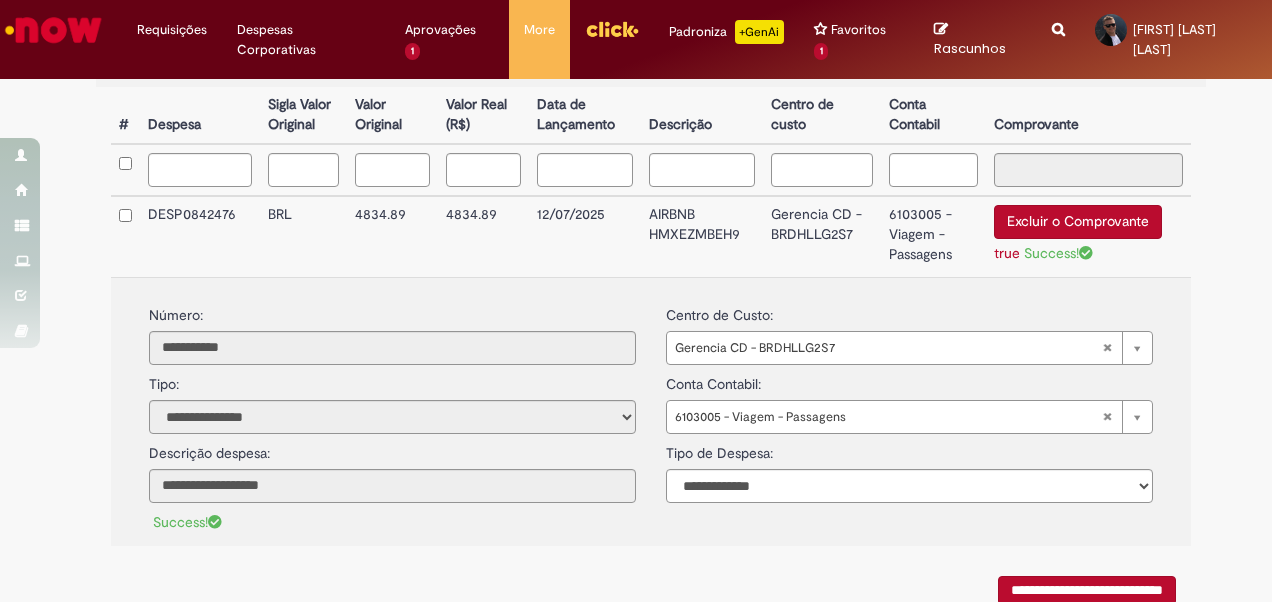 scroll, scrollTop: 656, scrollLeft: 0, axis: vertical 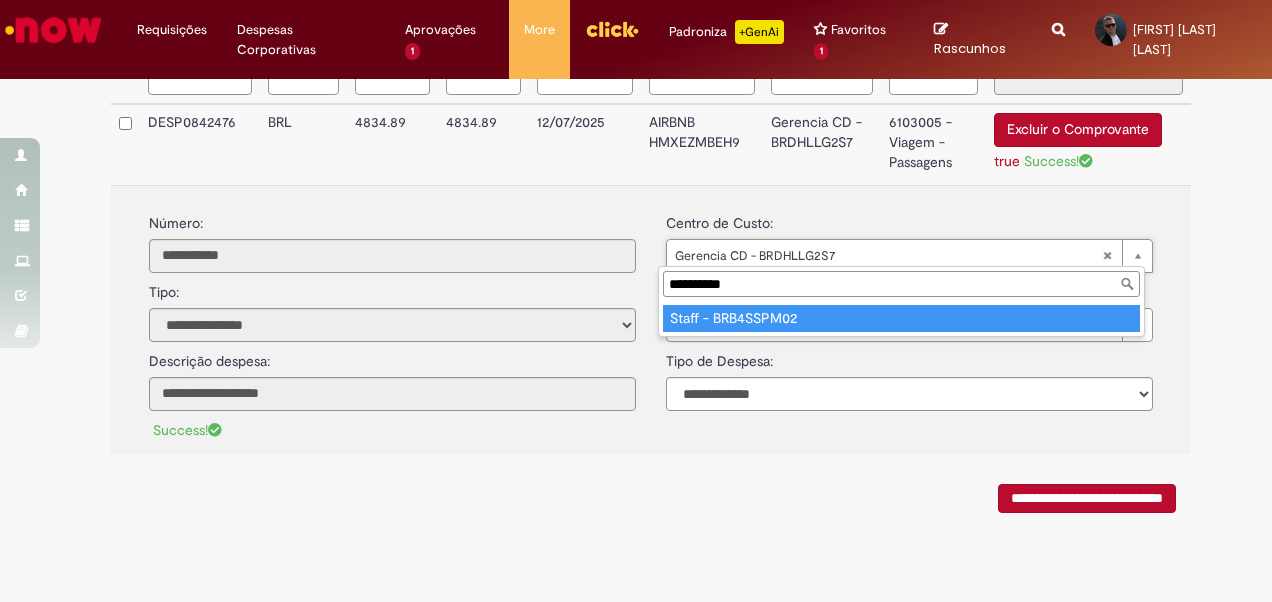 type on "**********" 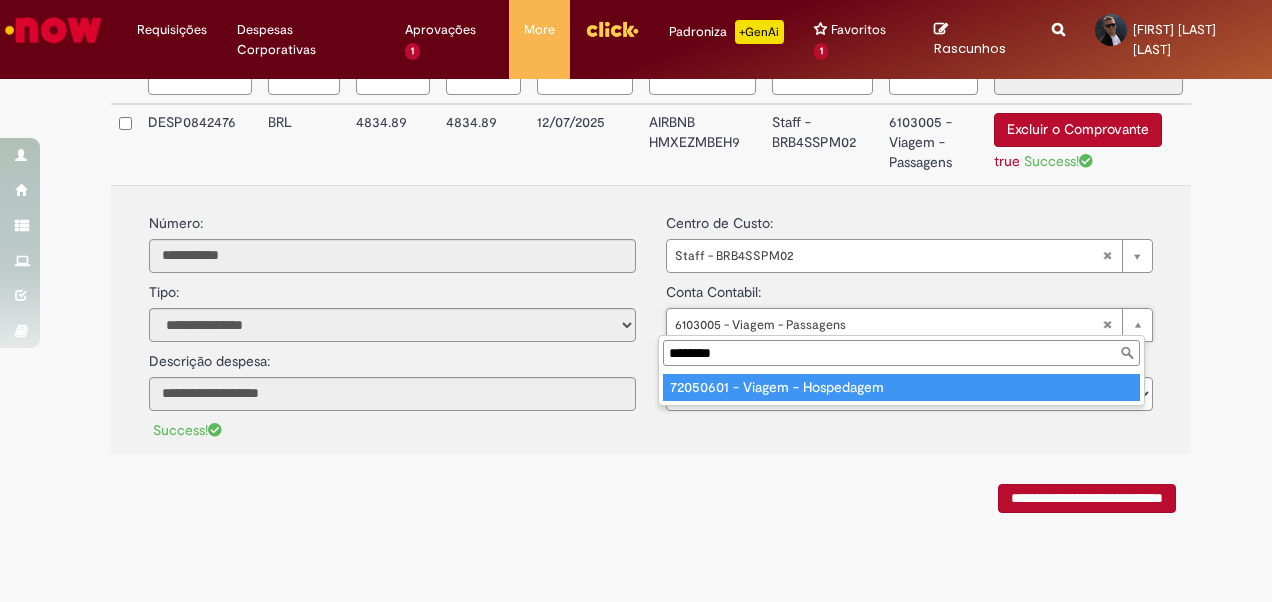 type on "********" 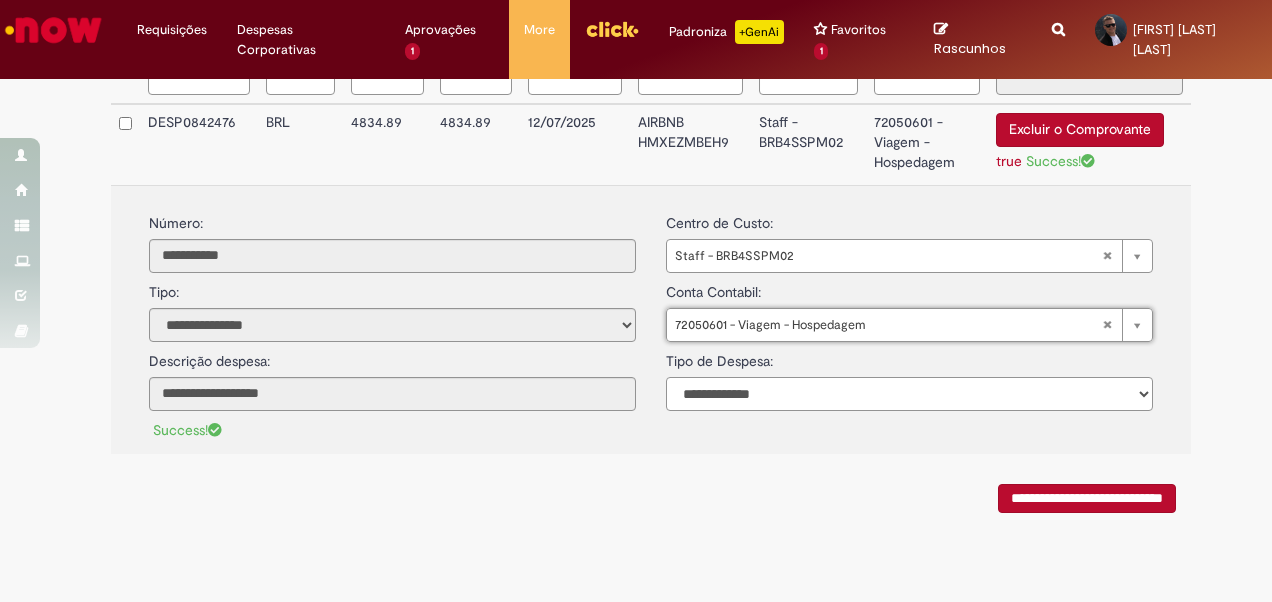 click on "**********" at bounding box center (909, 394) 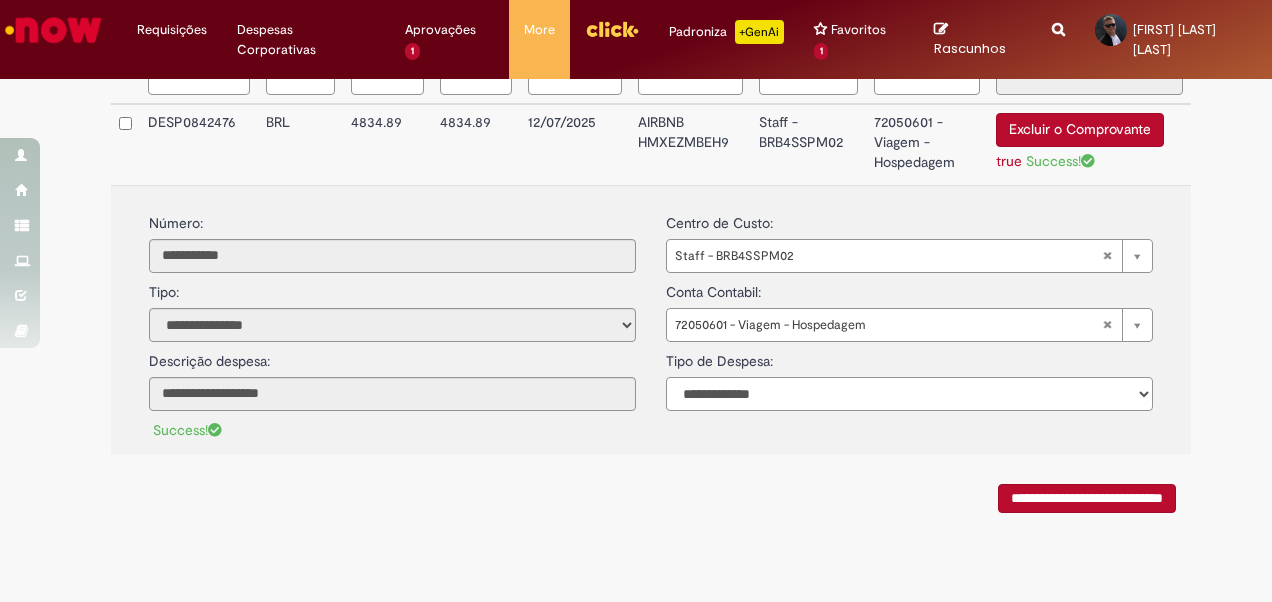select on "*" 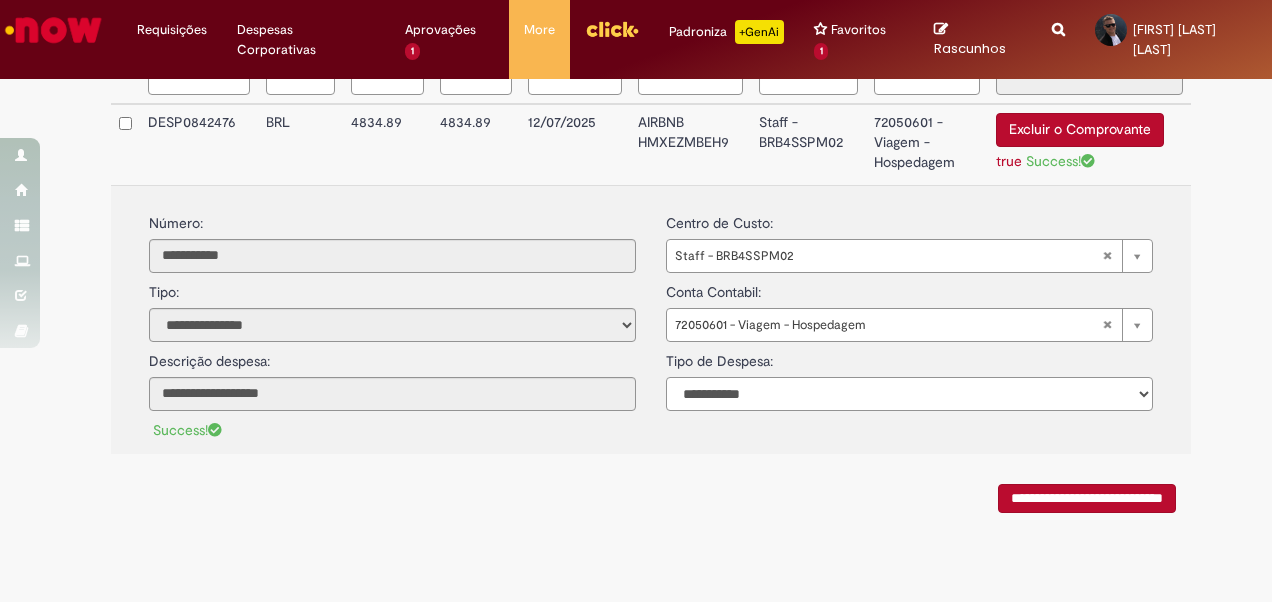 click on "**********" at bounding box center [909, 394] 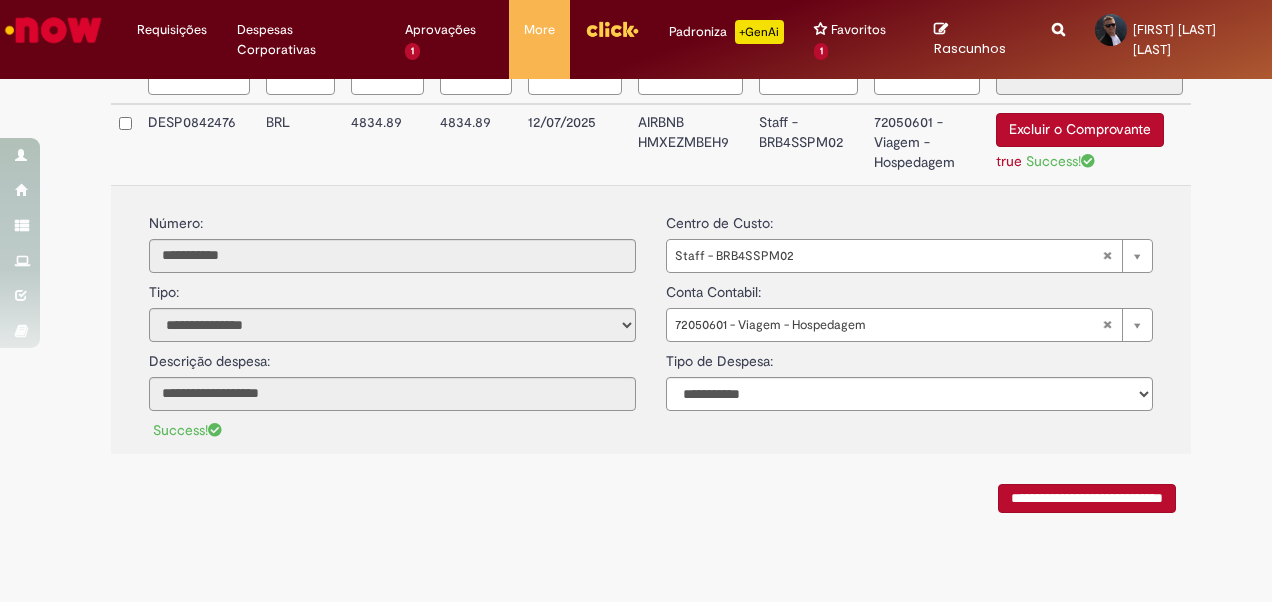 click on "**********" at bounding box center [651, 493] 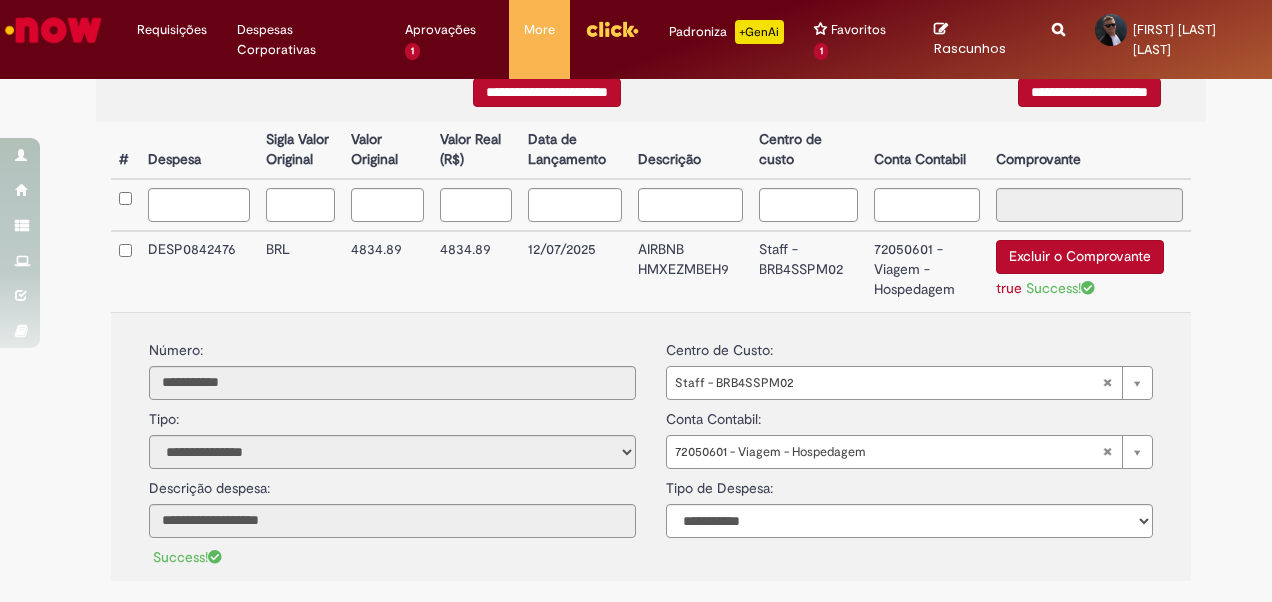 scroll, scrollTop: 556, scrollLeft: 0, axis: vertical 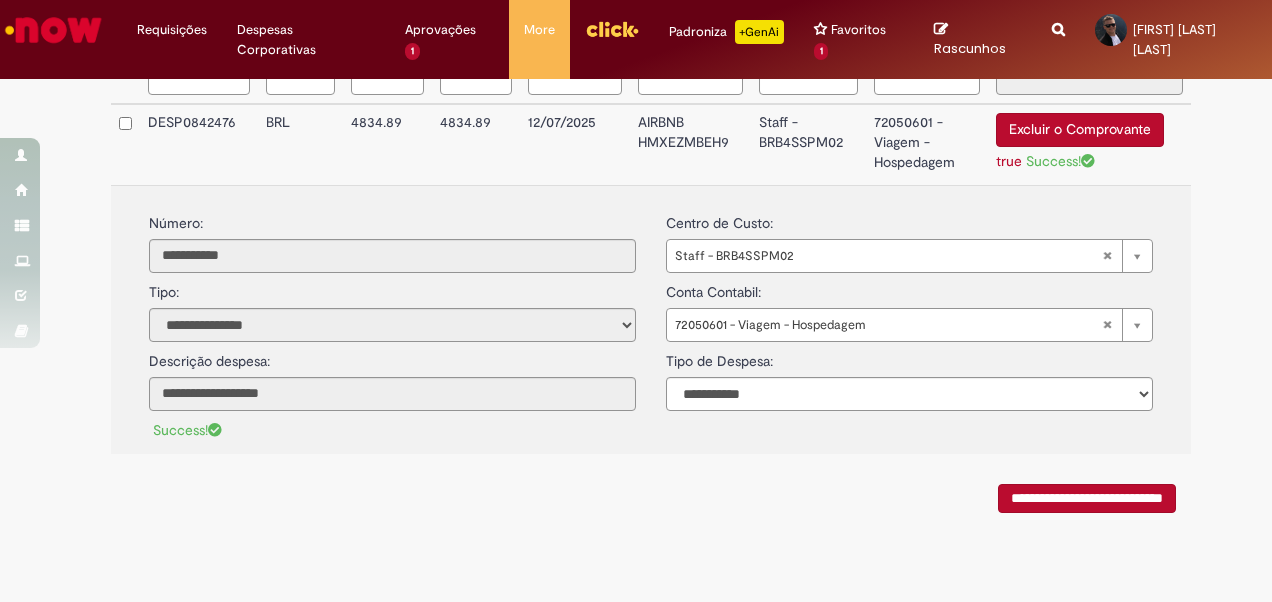 click on "**********" at bounding box center [651, 493] 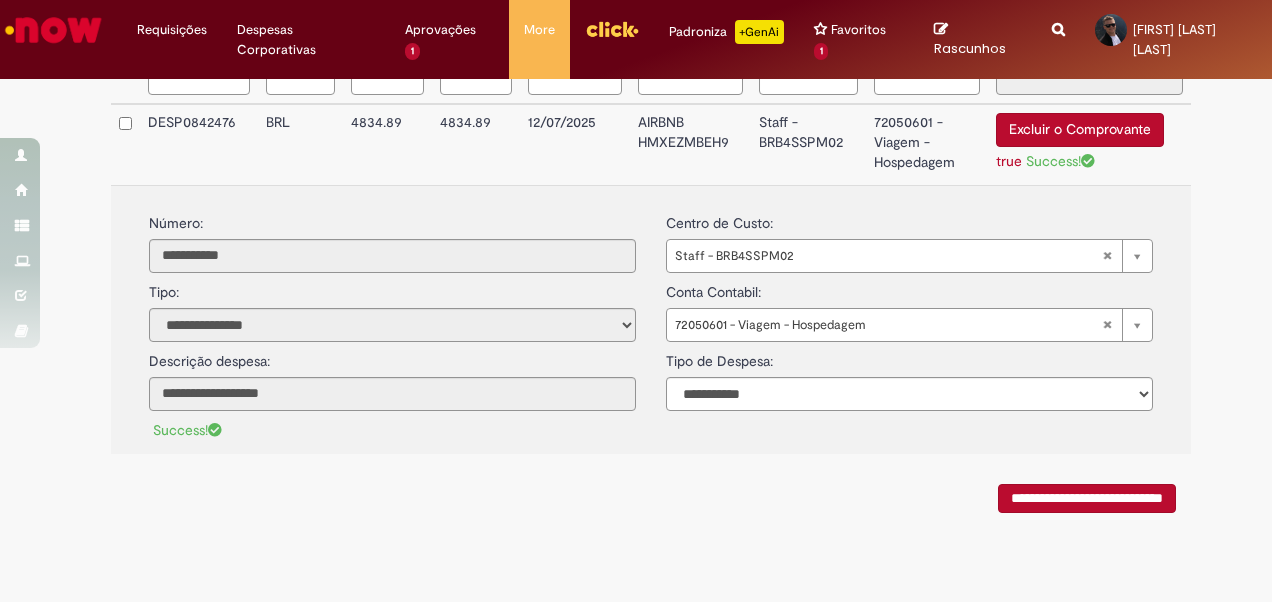 click on "**********" at bounding box center (1087, 498) 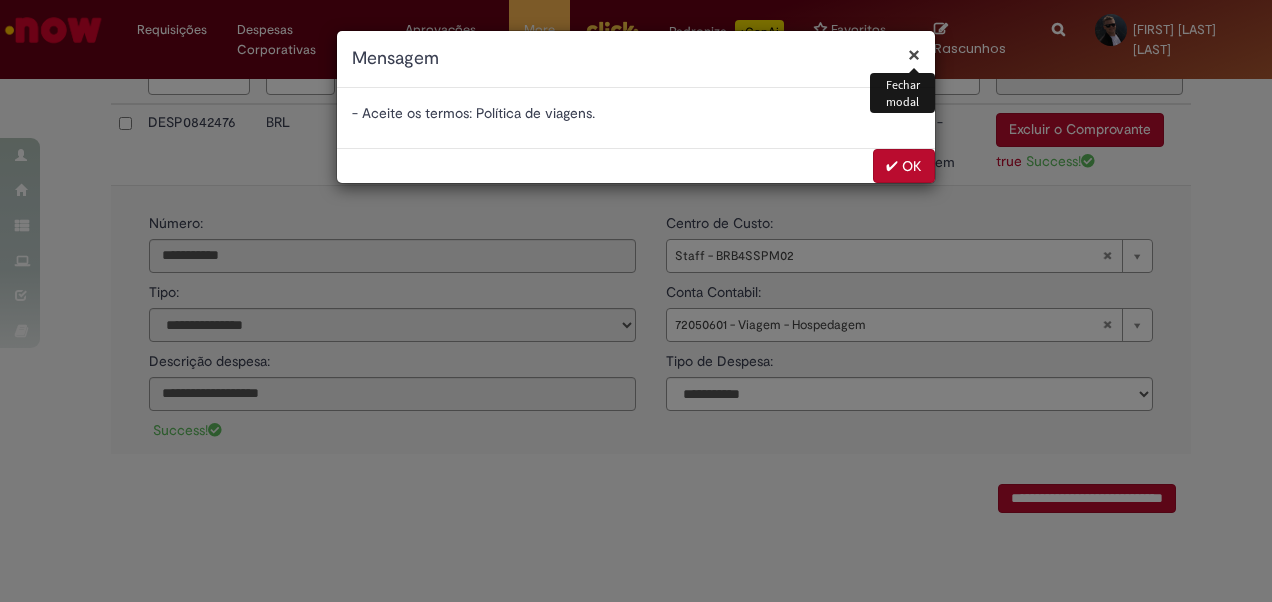 click on "✔ OK" at bounding box center [904, 166] 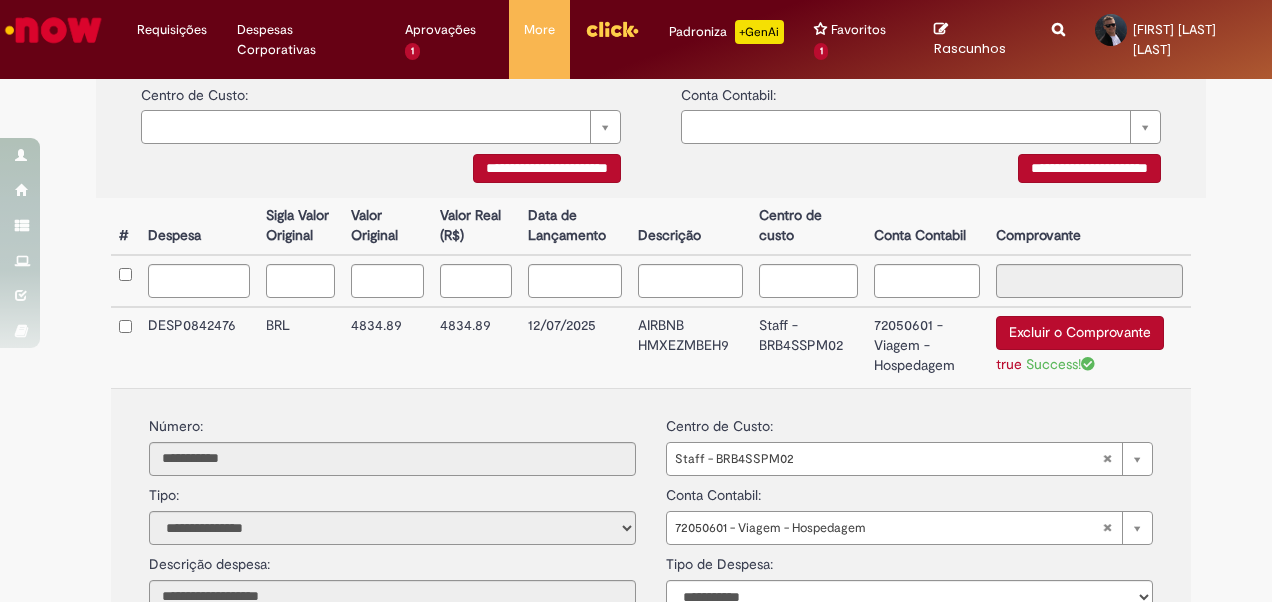 scroll, scrollTop: 656, scrollLeft: 0, axis: vertical 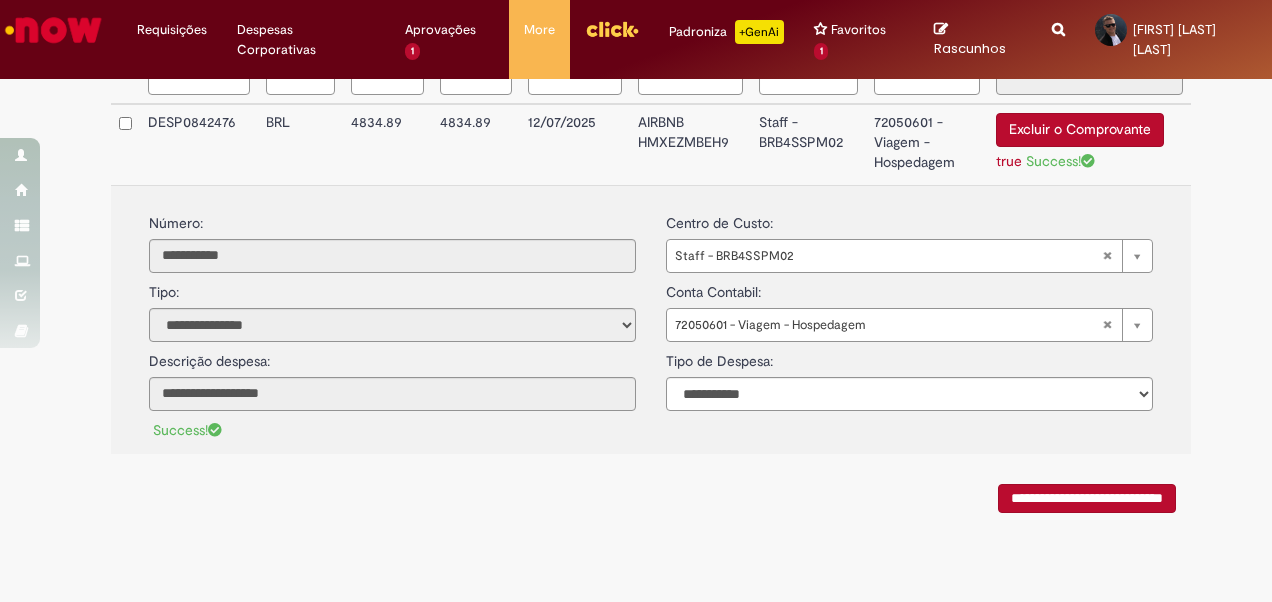 click on "**********" at bounding box center (1087, 498) 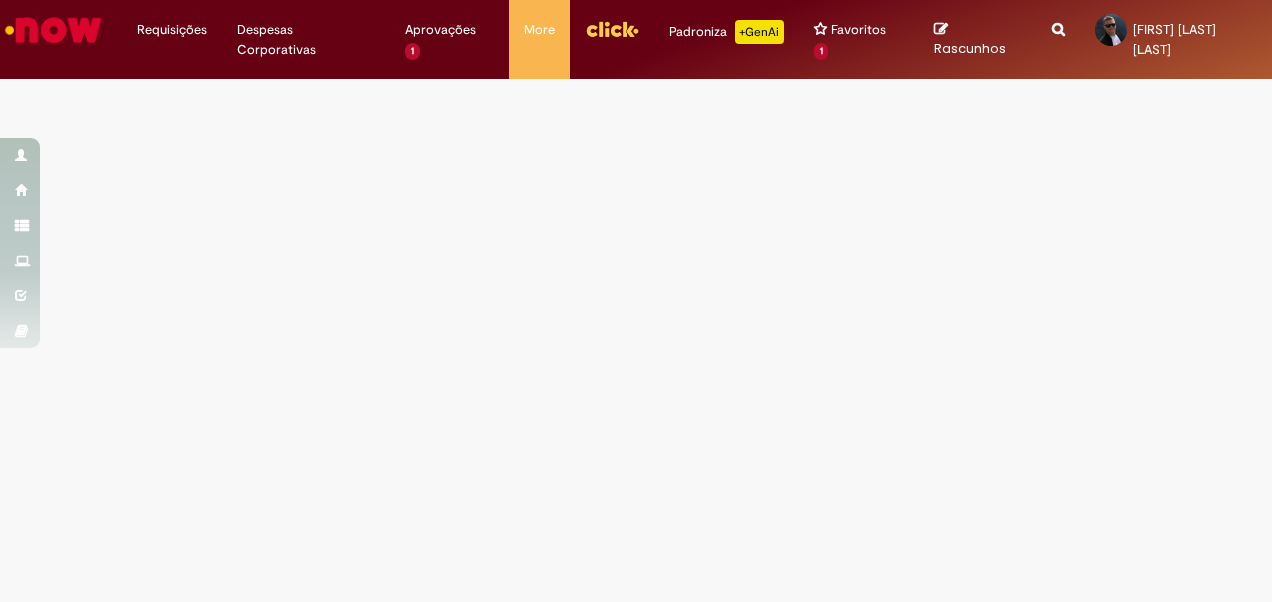 select on "*" 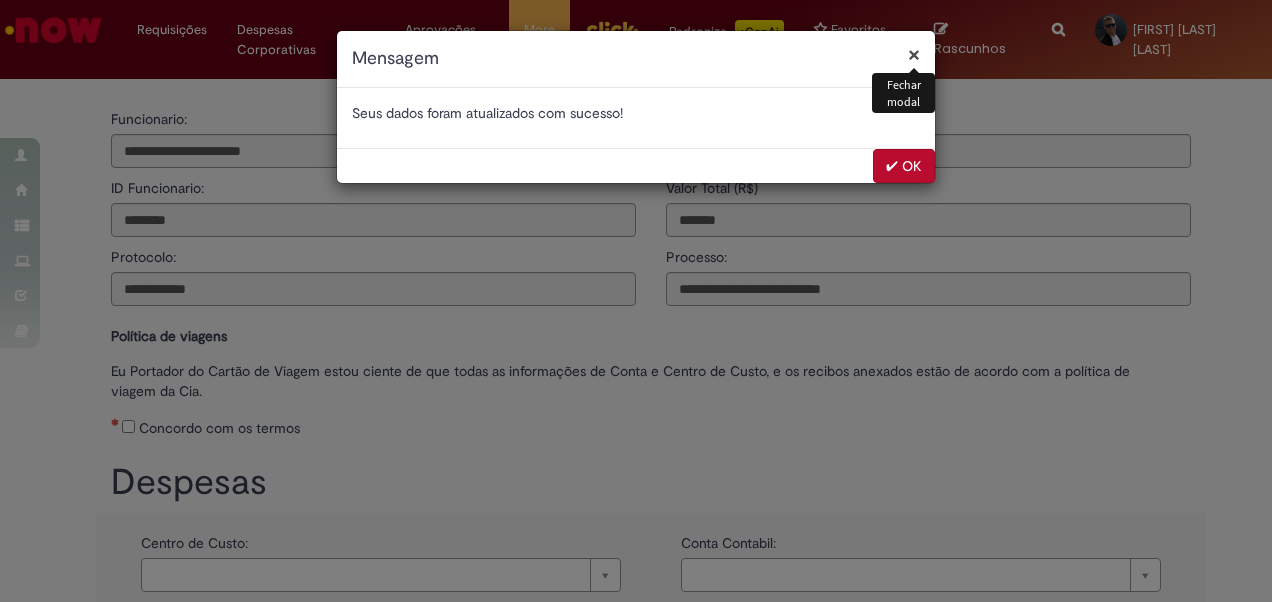 click on "✔ OK" at bounding box center (904, 166) 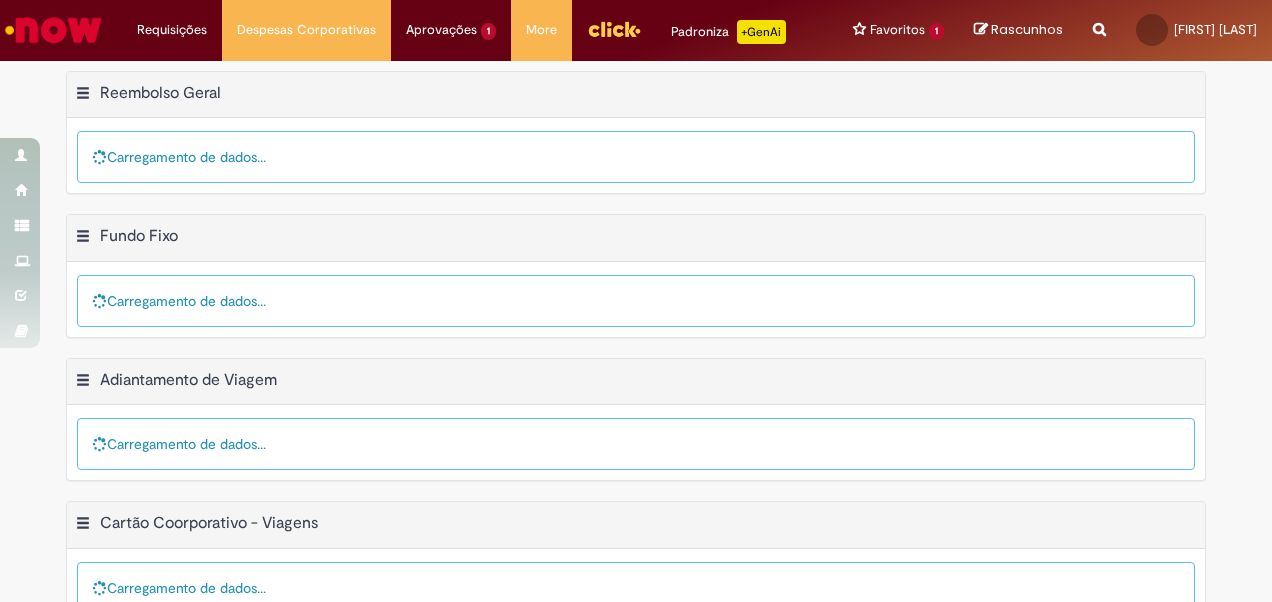 scroll, scrollTop: 0, scrollLeft: 0, axis: both 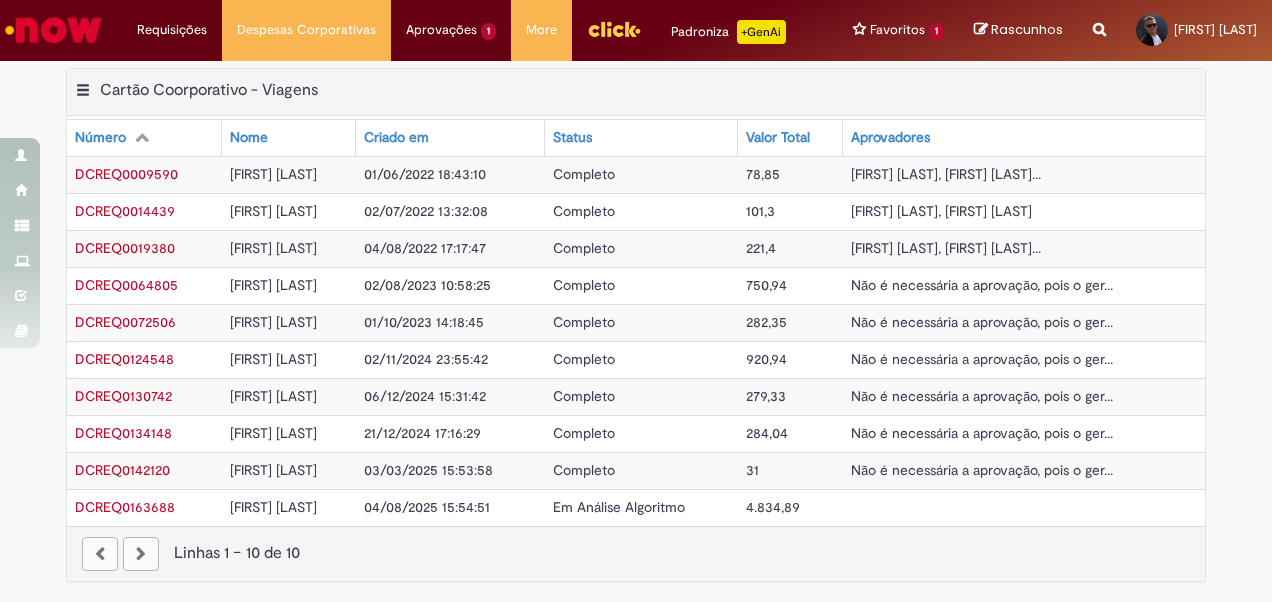 click on "Linhas 1 − 10 de 10" at bounding box center (636, 553) 